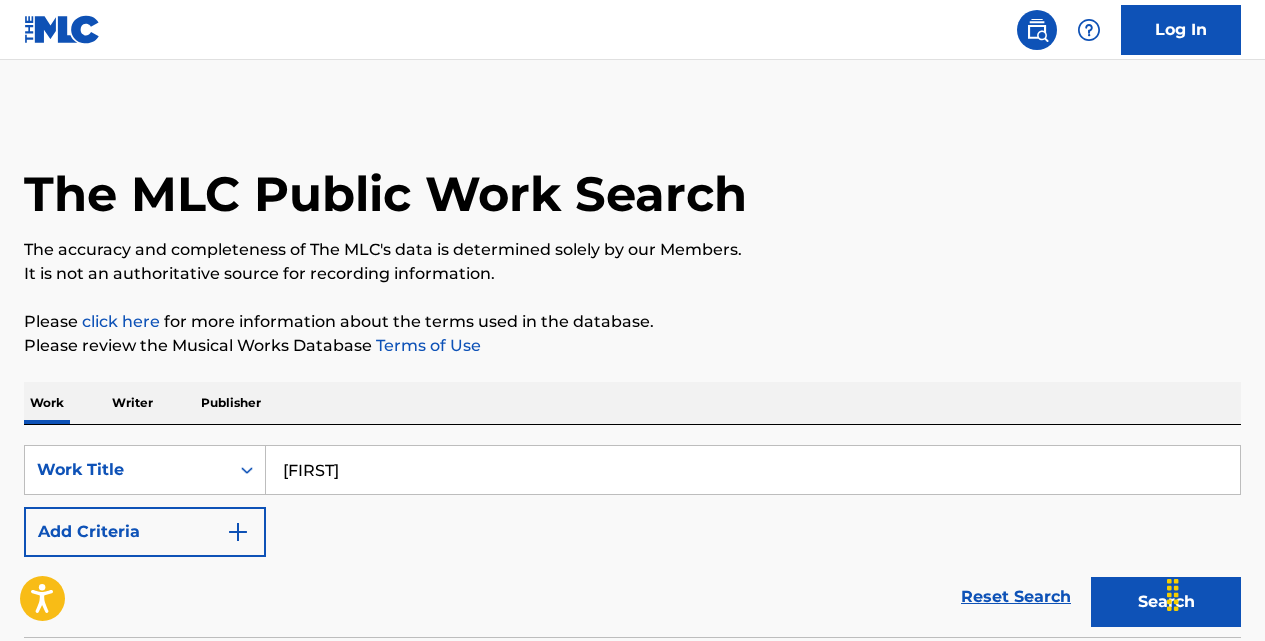 scroll, scrollTop: 272, scrollLeft: 0, axis: vertical 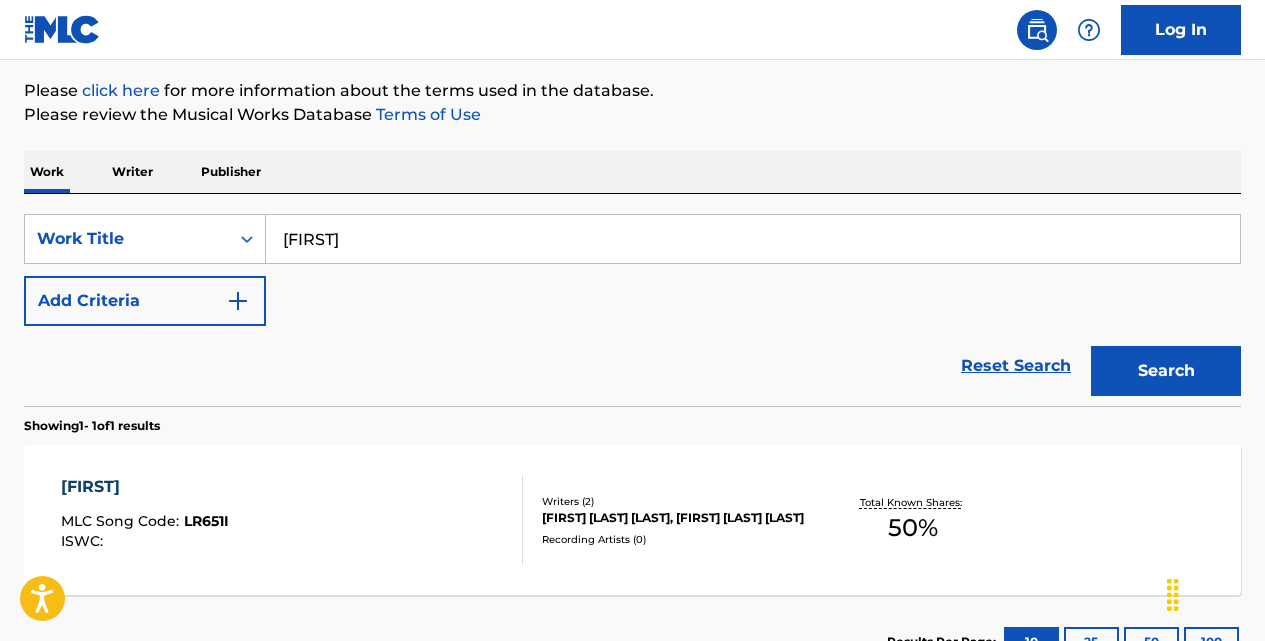 click on "Reset Search" at bounding box center (1016, 366) 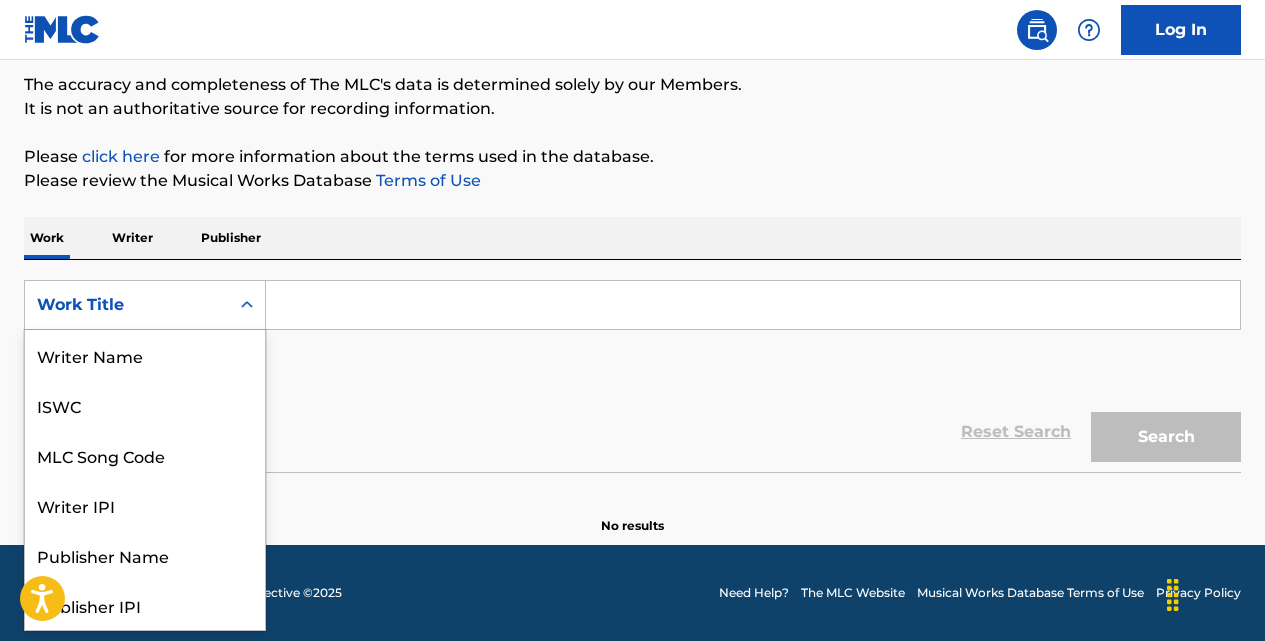 click 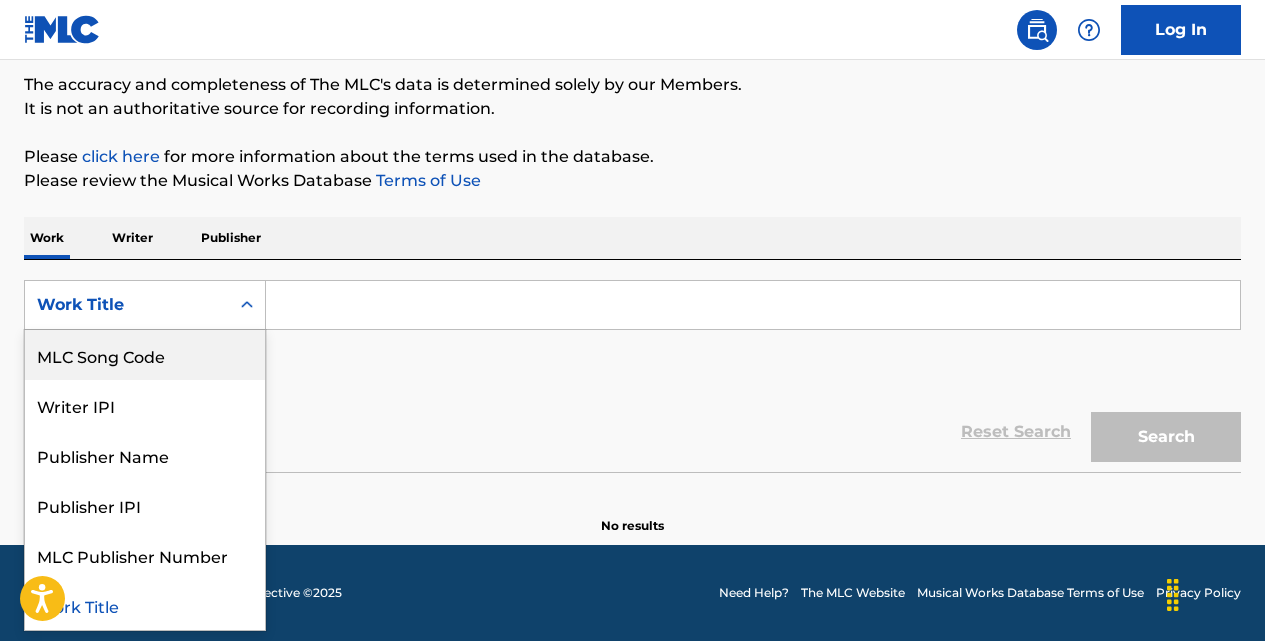 click on "MLC Song Code" at bounding box center [145, 355] 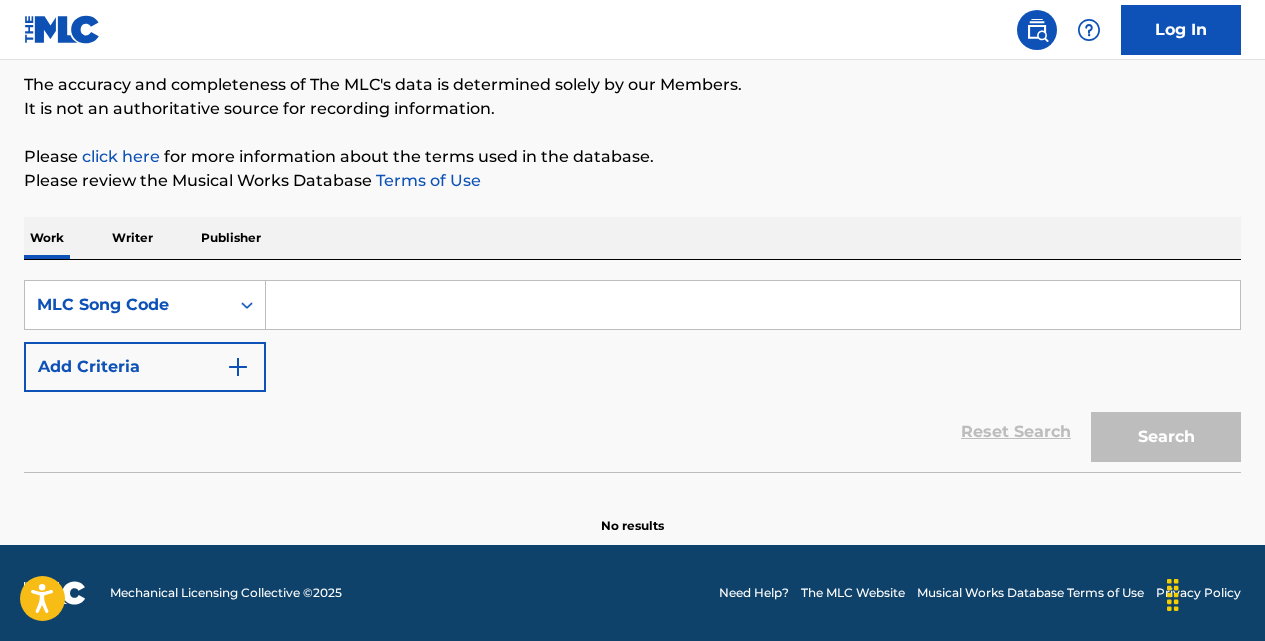 click at bounding box center (753, 305) 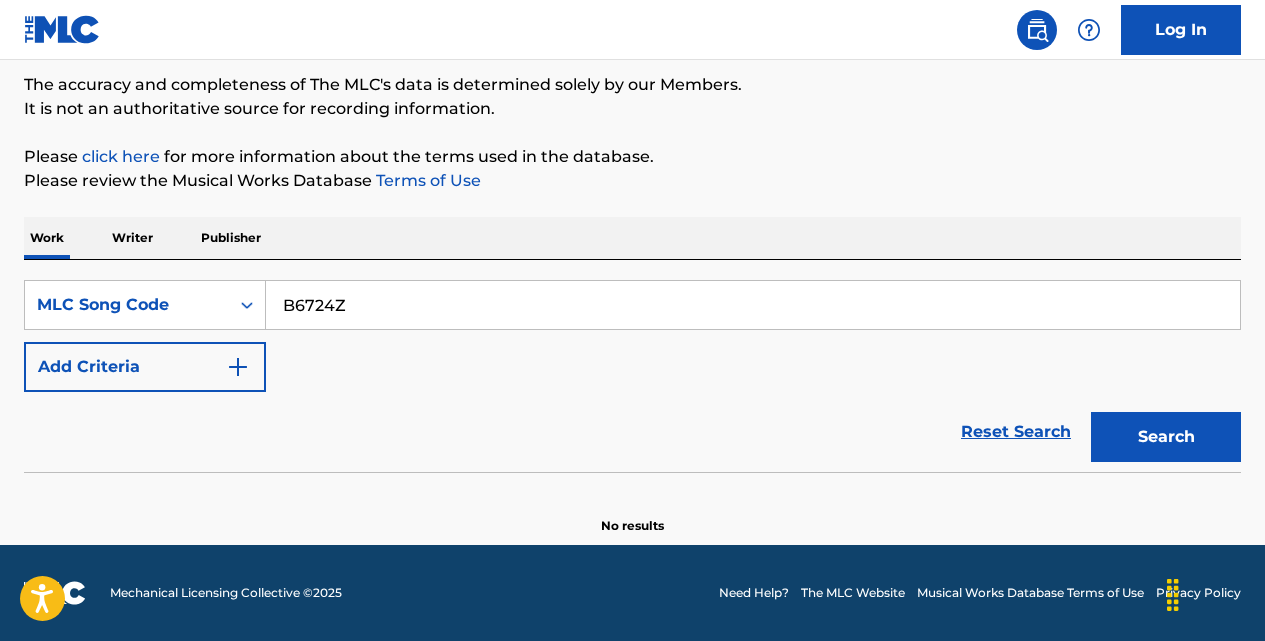type on "B6724Z" 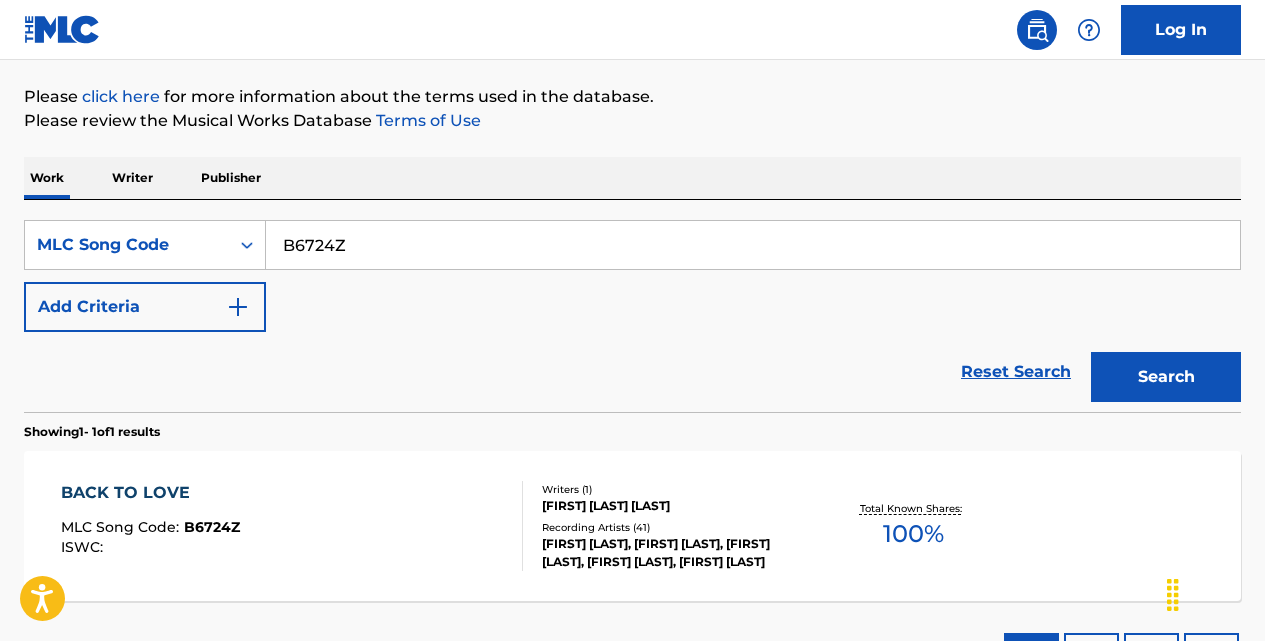 scroll, scrollTop: 311, scrollLeft: 0, axis: vertical 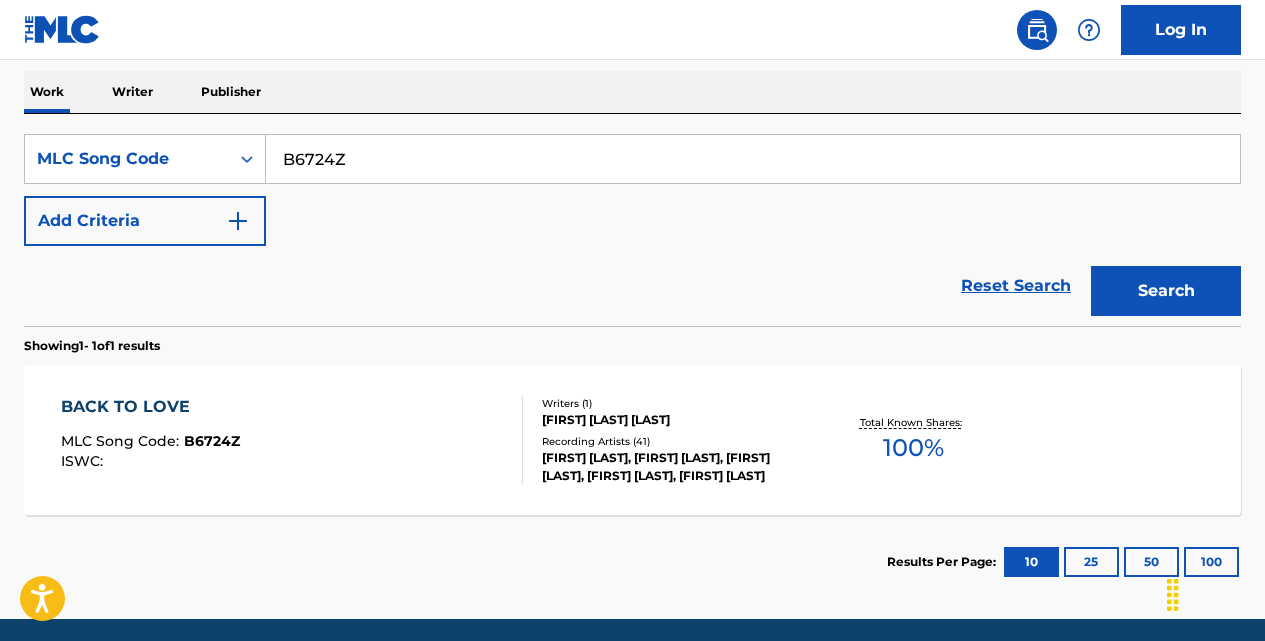 click on "BACK TO LOVE" at bounding box center (150, 407) 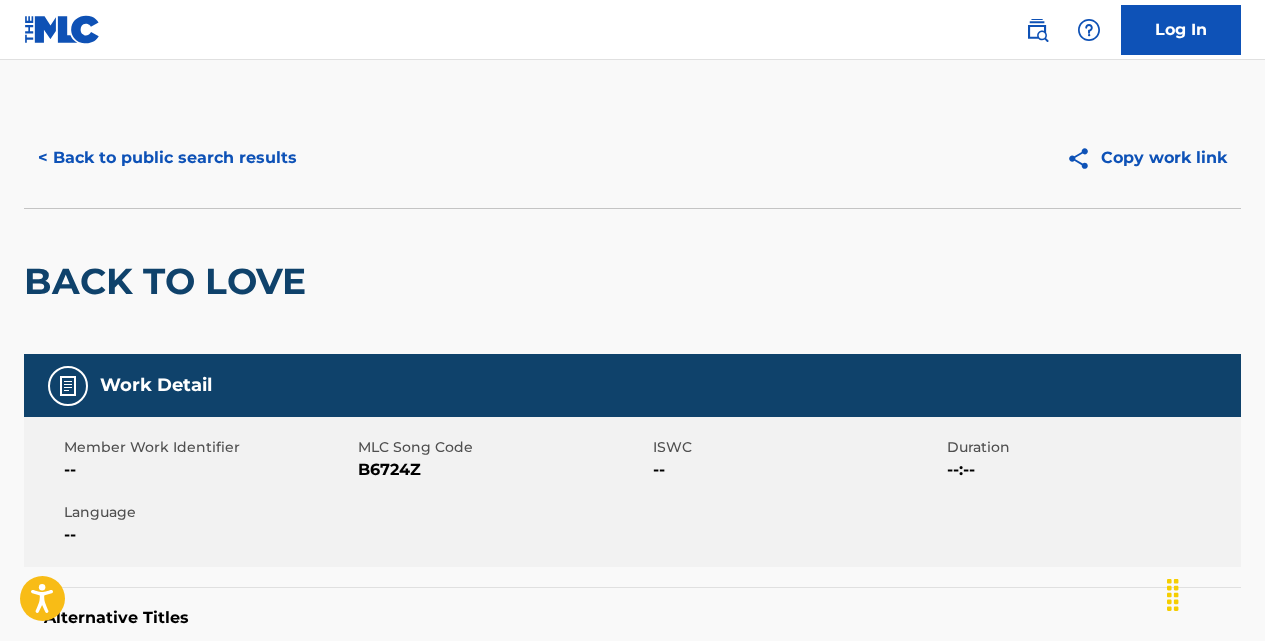 scroll, scrollTop: 0, scrollLeft: 0, axis: both 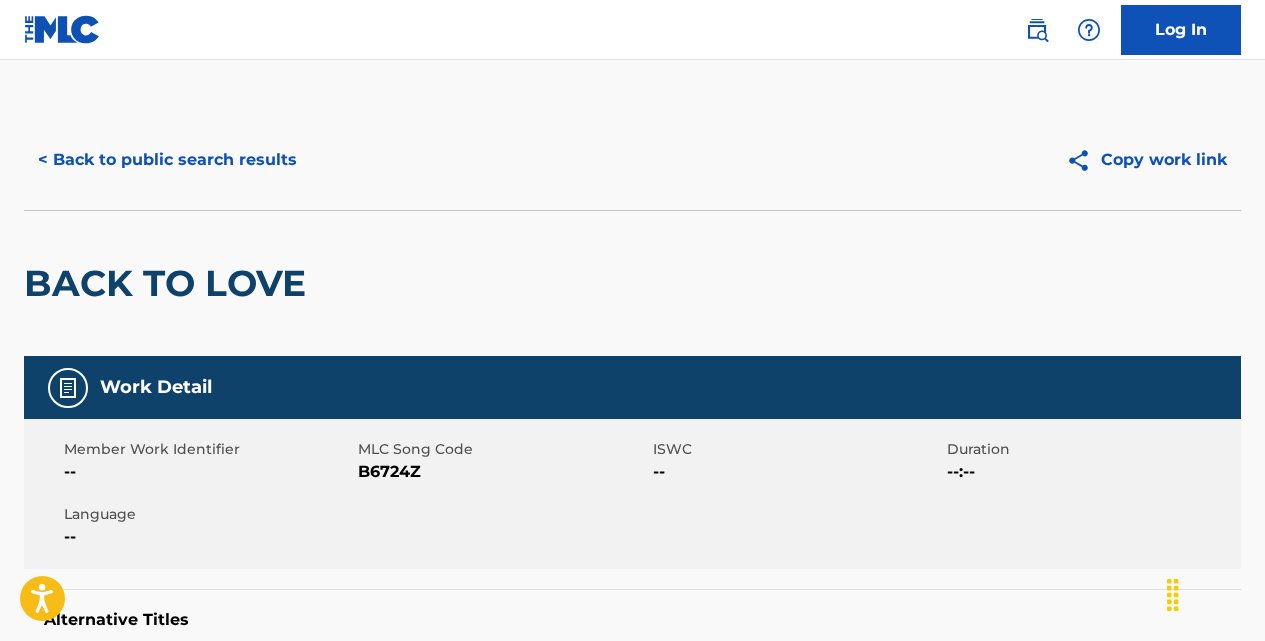 click on "< Back to public search results" at bounding box center [167, 160] 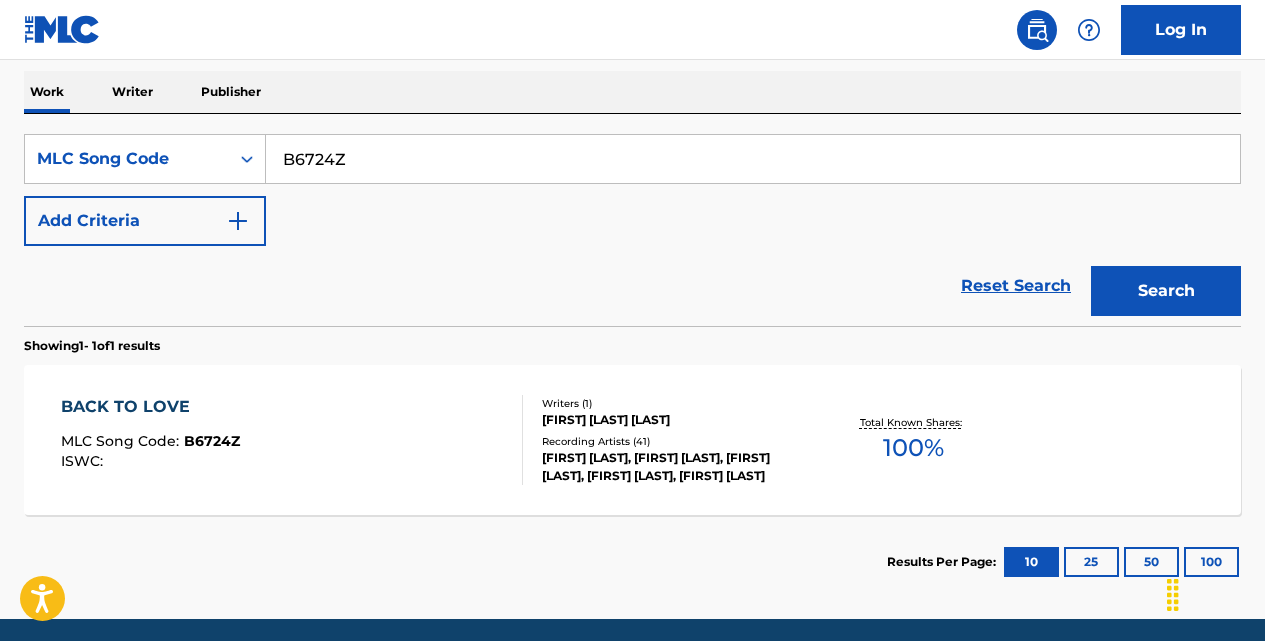click on "Reset Search" at bounding box center (1016, 286) 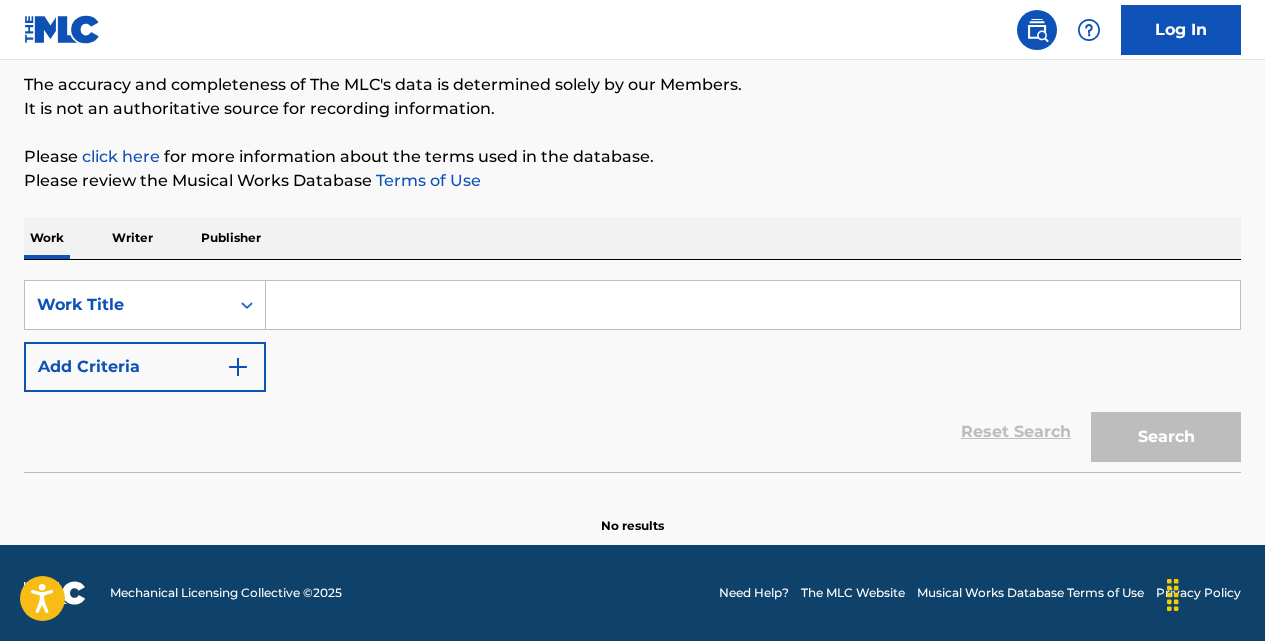 scroll, scrollTop: 165, scrollLeft: 0, axis: vertical 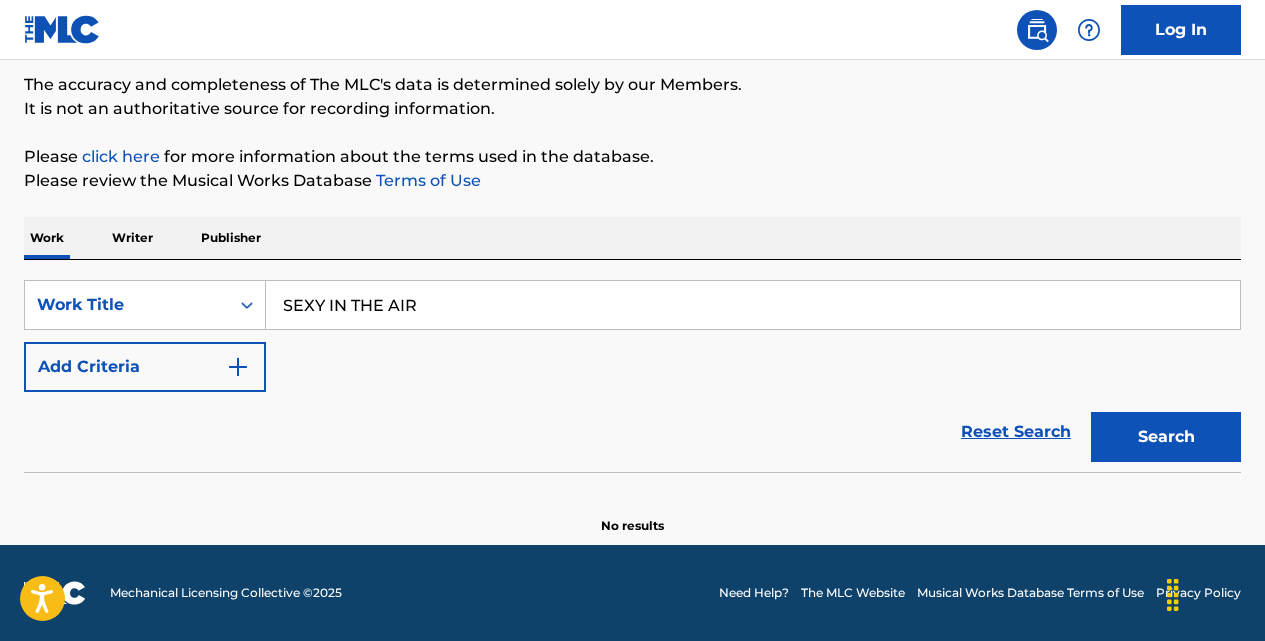 type on "SEXY IN THE AIR" 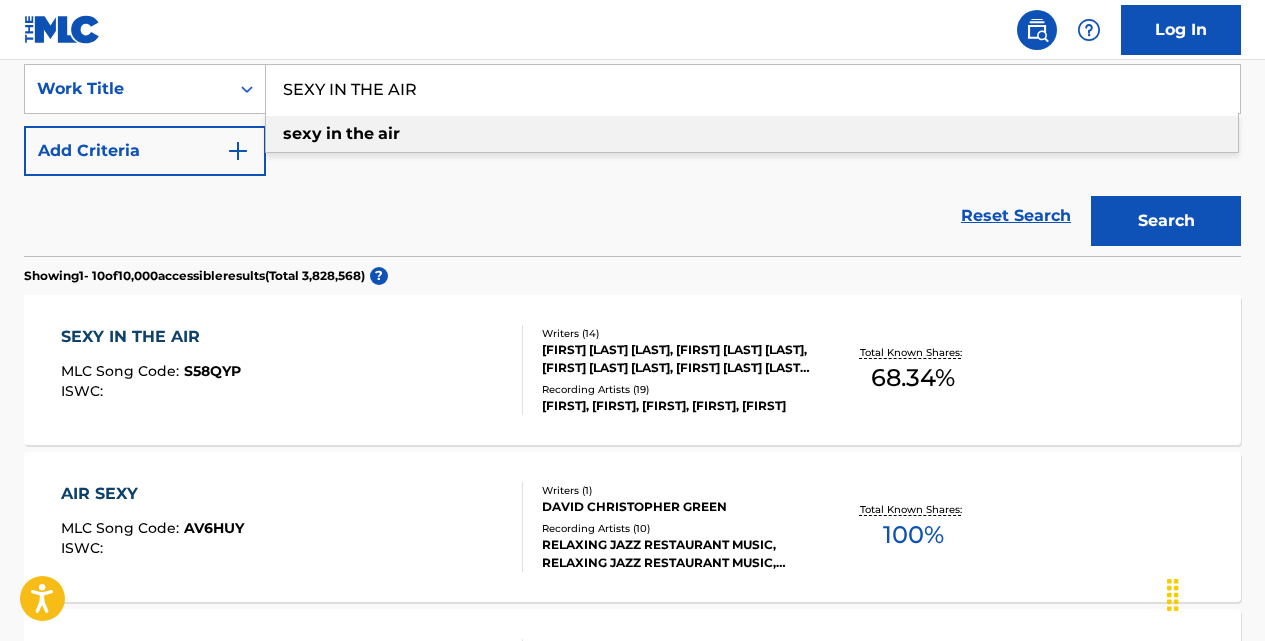 scroll, scrollTop: 383, scrollLeft: 0, axis: vertical 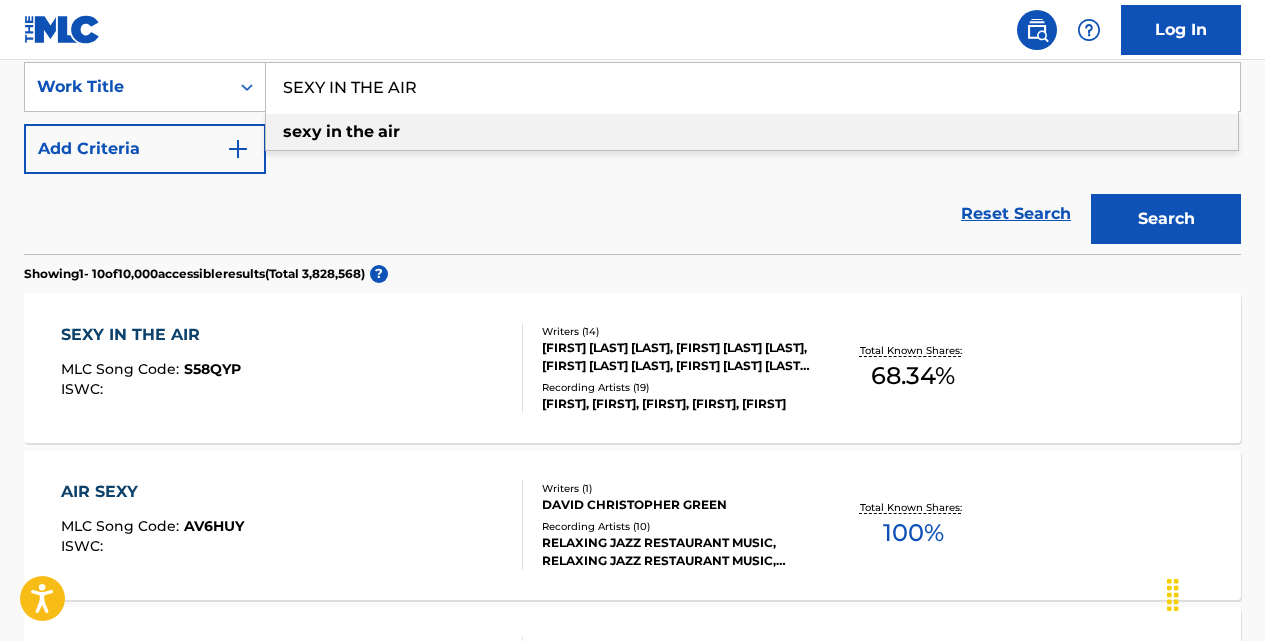 click on "SEXY IN THE AIR" at bounding box center (151, 335) 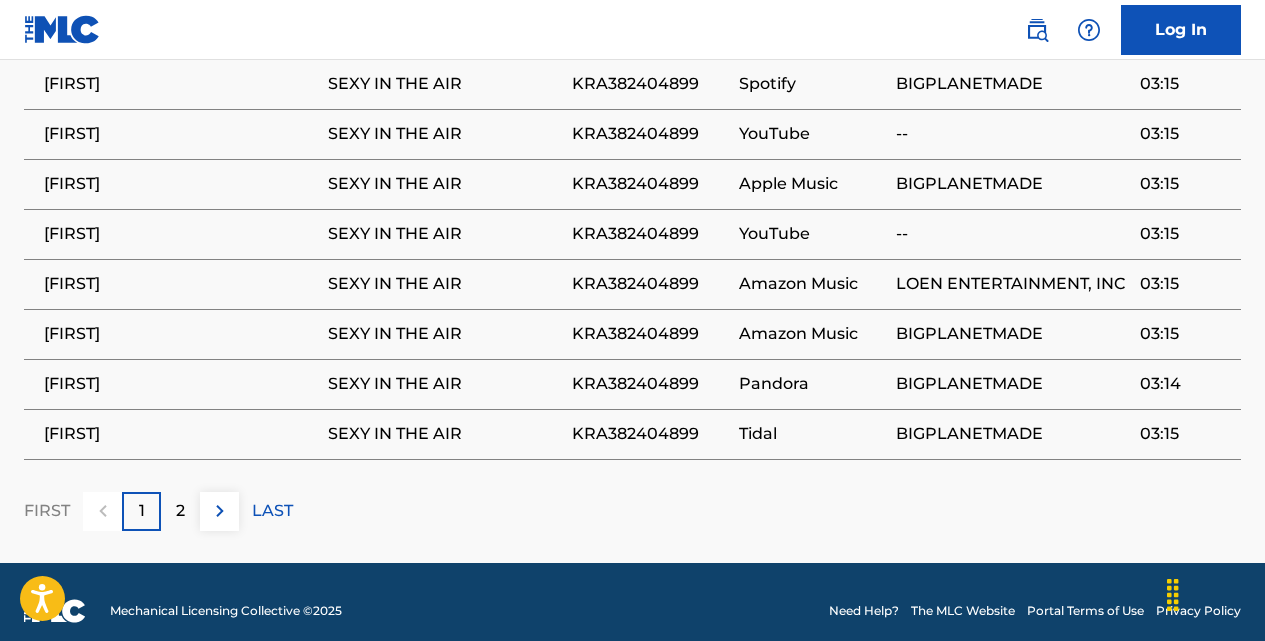 scroll, scrollTop: 3321, scrollLeft: 0, axis: vertical 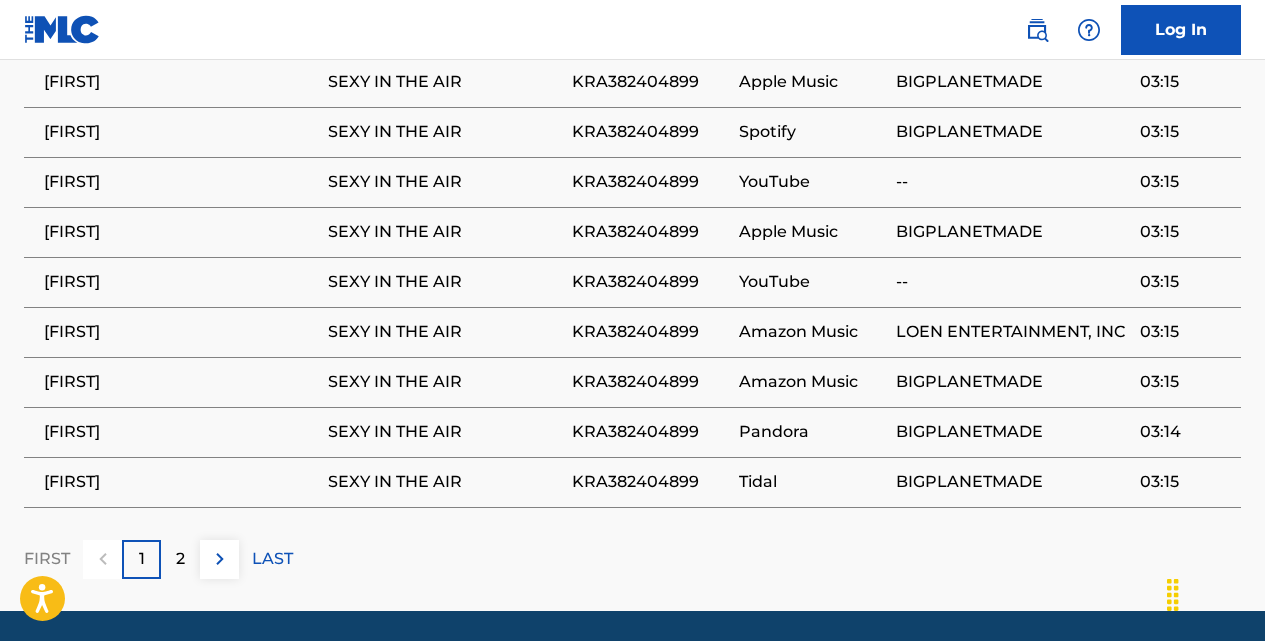 drag, startPoint x: 702, startPoint y: 127, endPoint x: 577, endPoint y: 131, distance: 125.06398 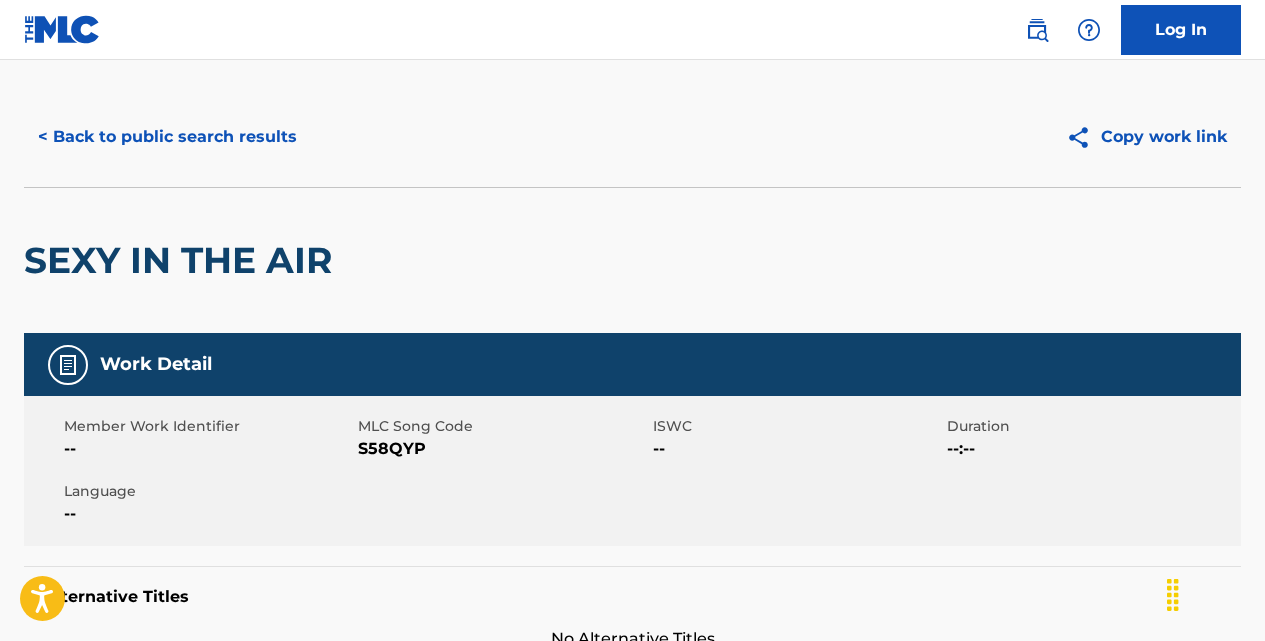 scroll, scrollTop: 0, scrollLeft: 0, axis: both 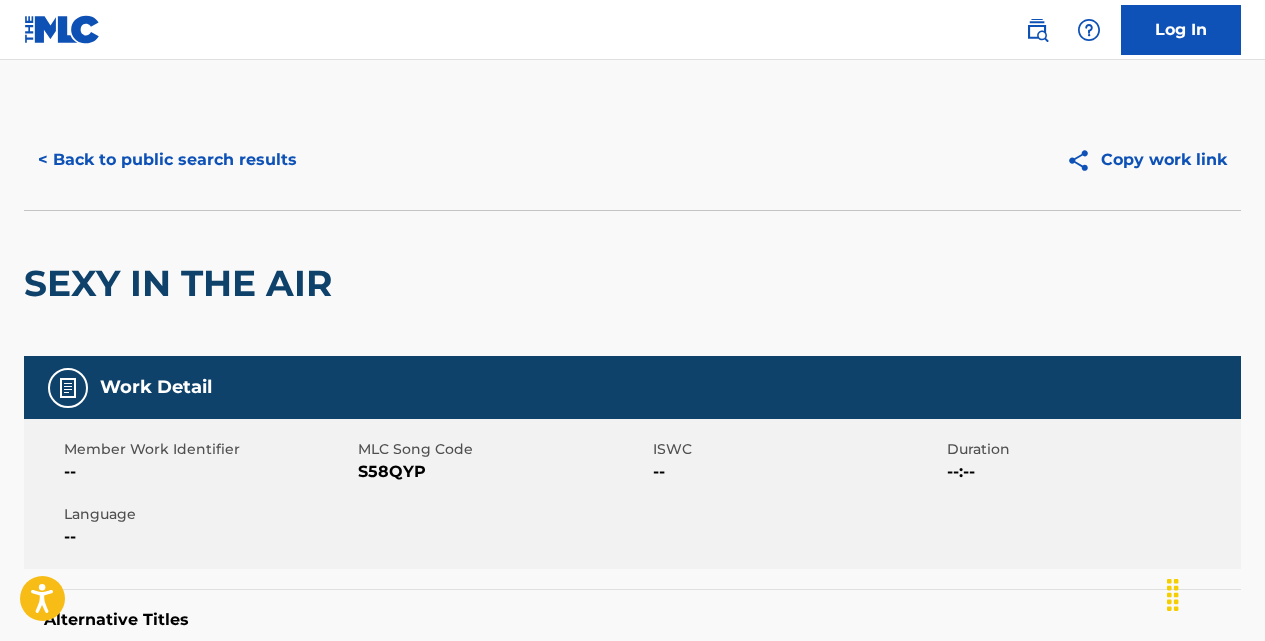click on "< Back to public search results" at bounding box center [167, 160] 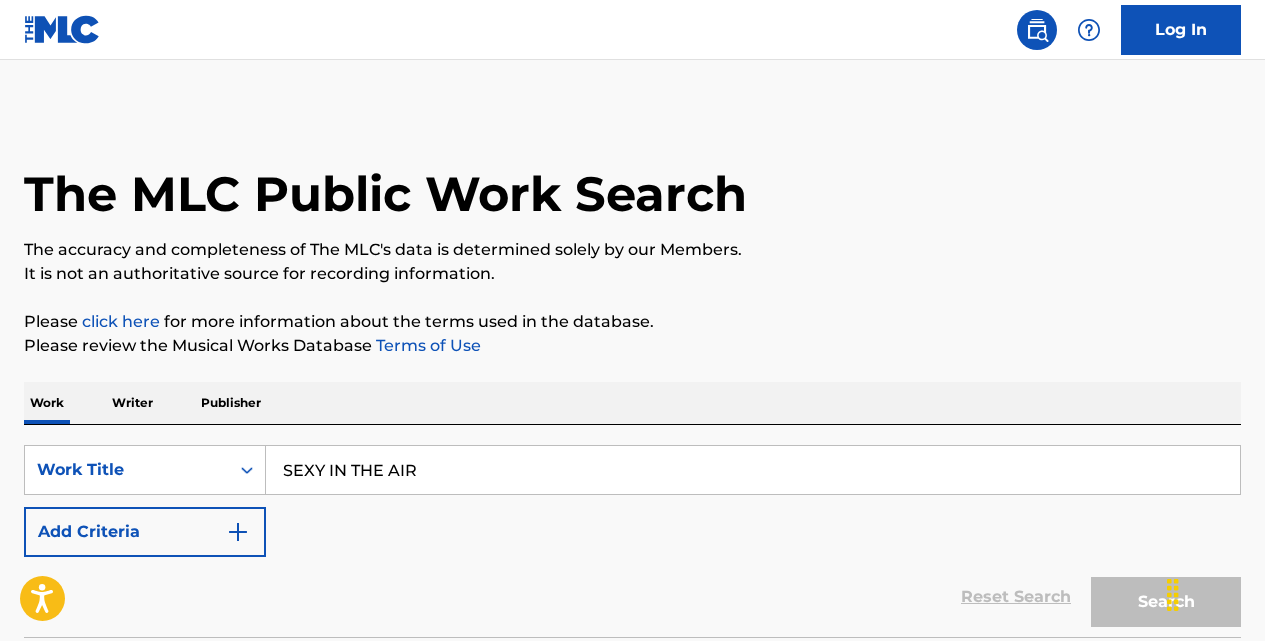 scroll, scrollTop: 383, scrollLeft: 0, axis: vertical 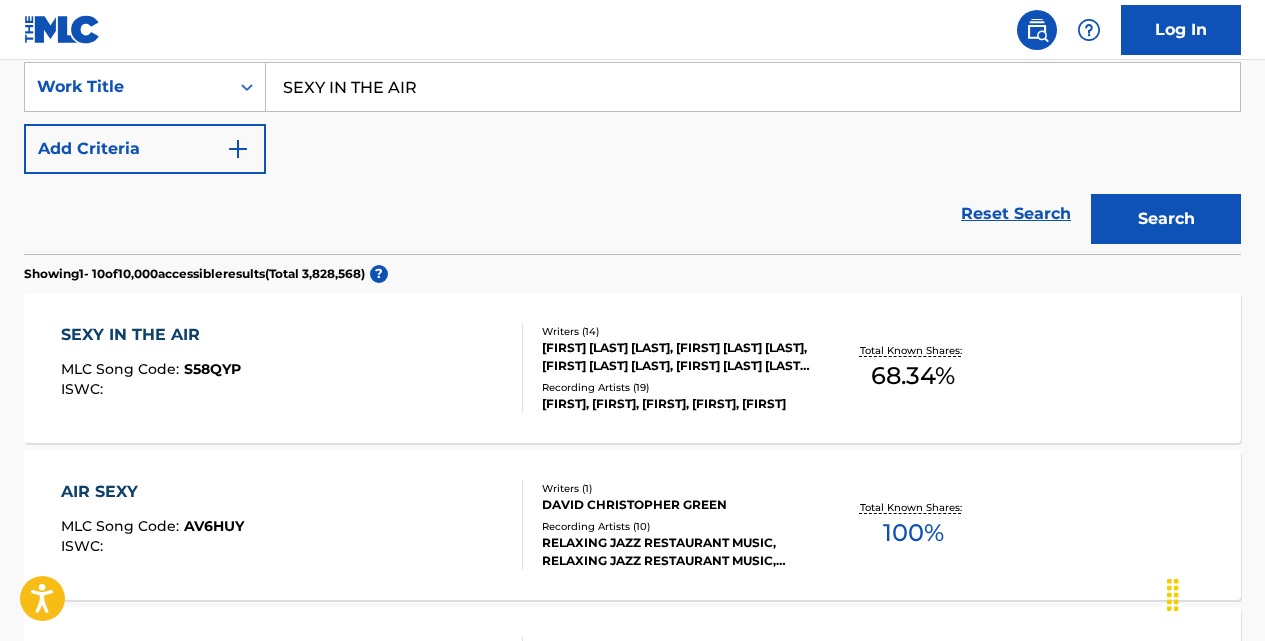click on "Reset Search" at bounding box center [1016, 214] 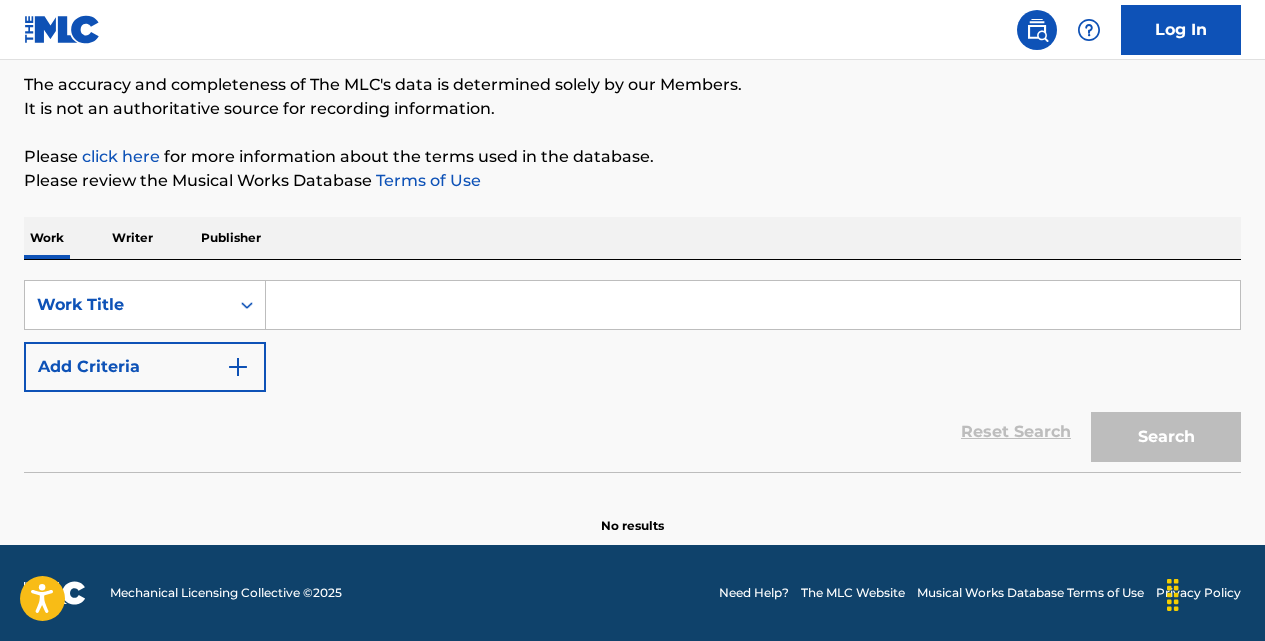 click at bounding box center (753, 305) 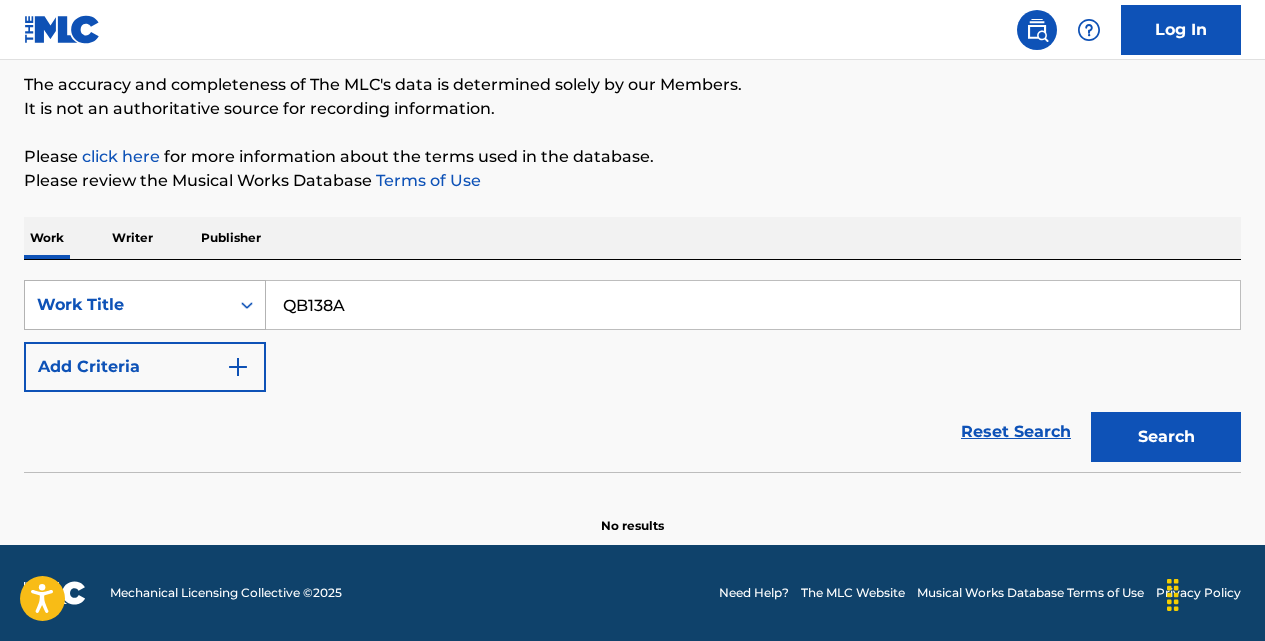 type on "QB138A" 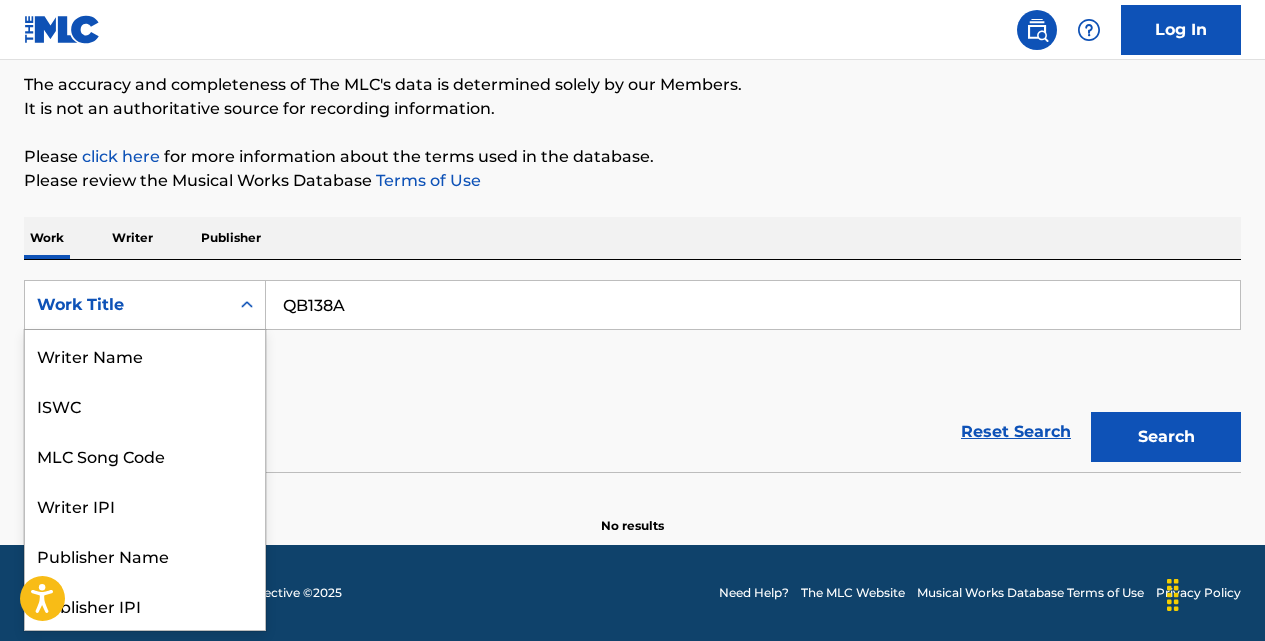 click 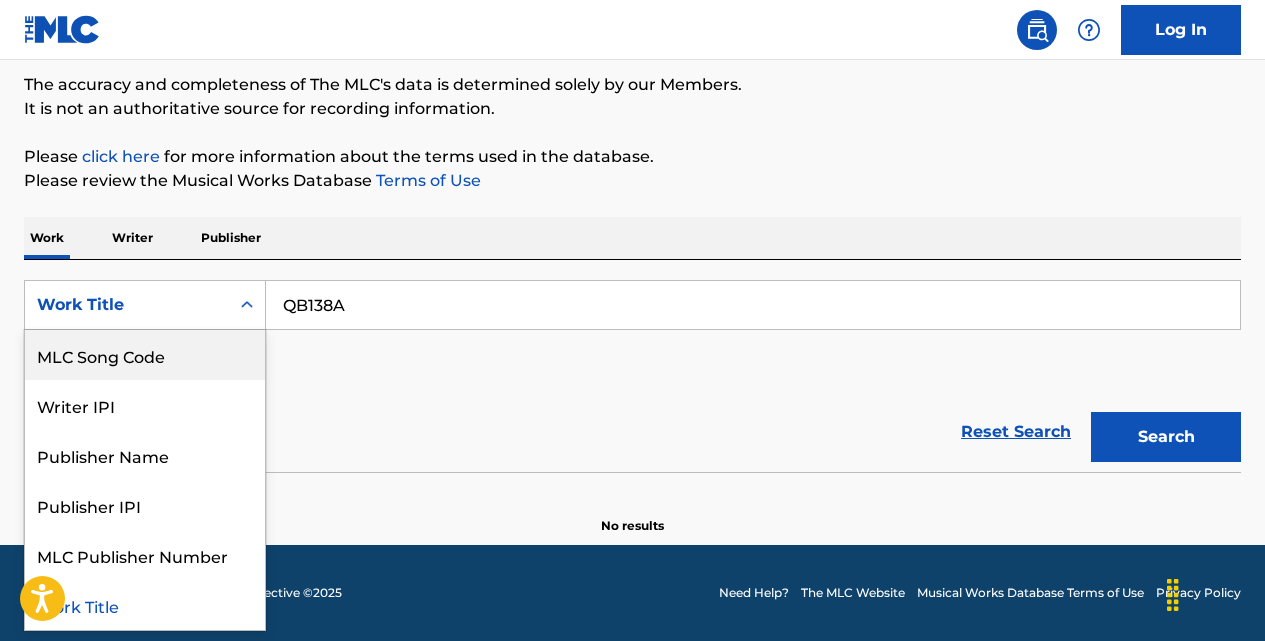 click on "MLC Song Code" at bounding box center [145, 355] 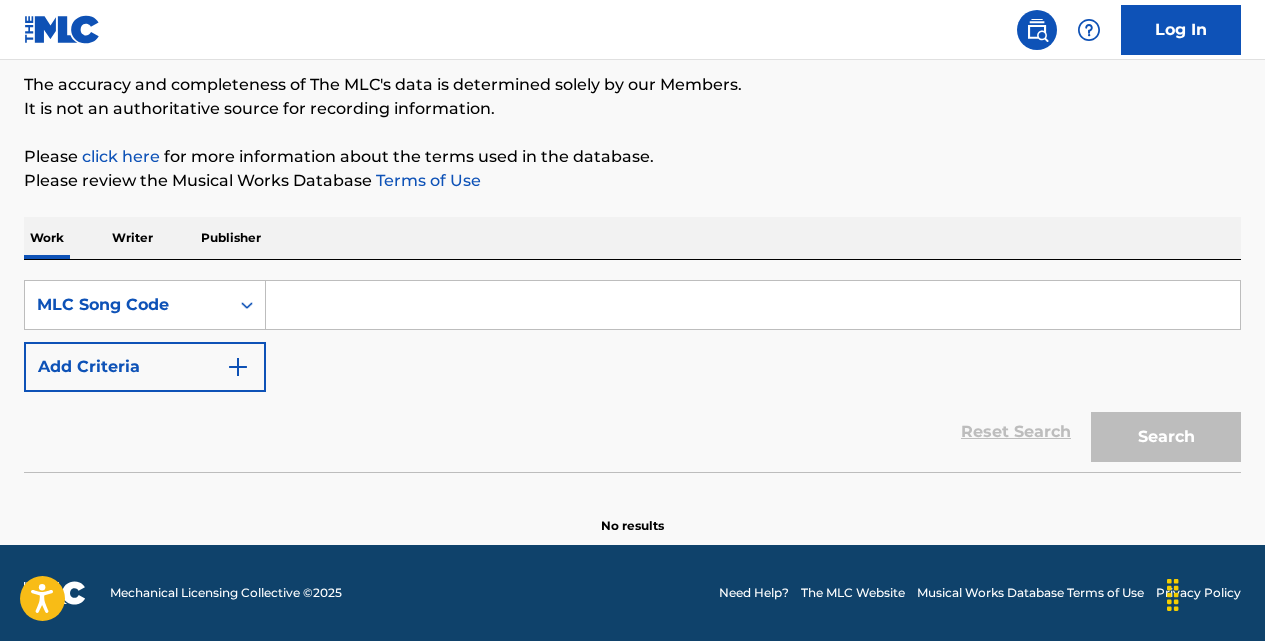 click at bounding box center (753, 305) 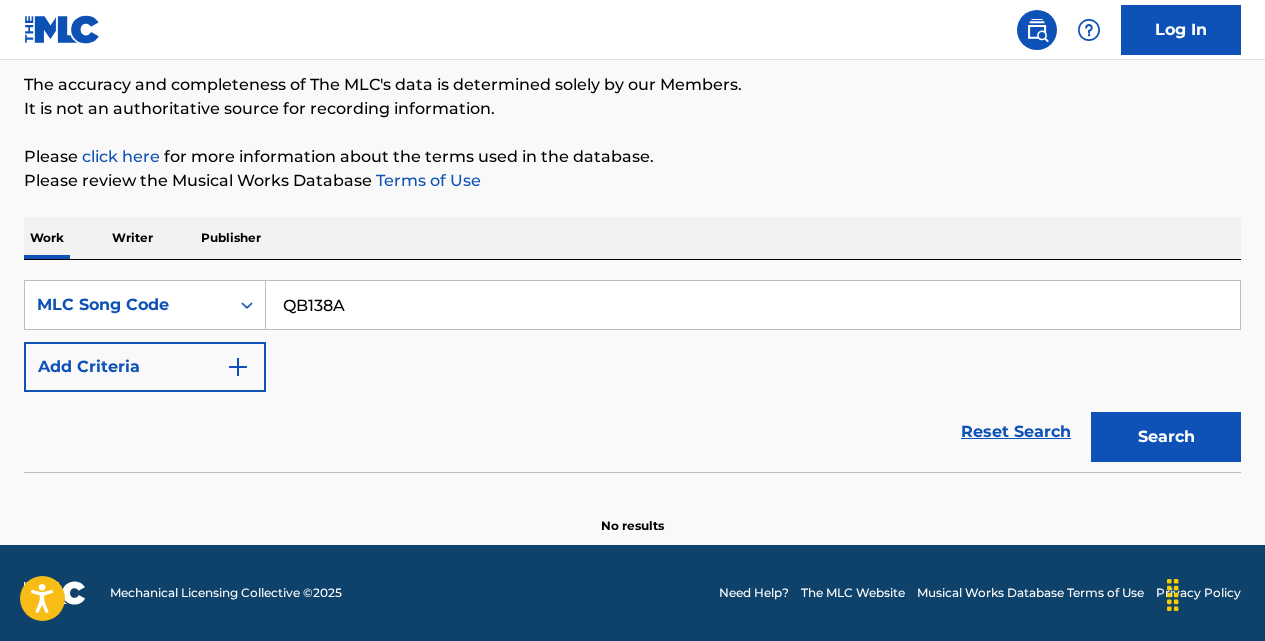 click on "Search" at bounding box center [1166, 437] 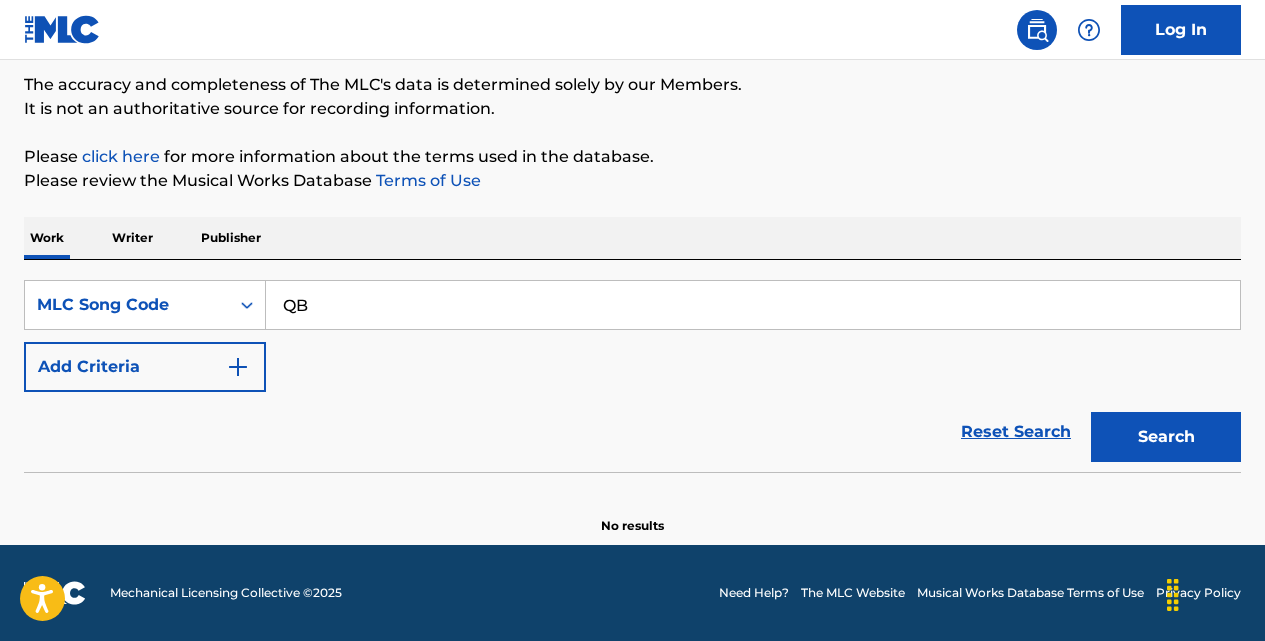 type on "Q" 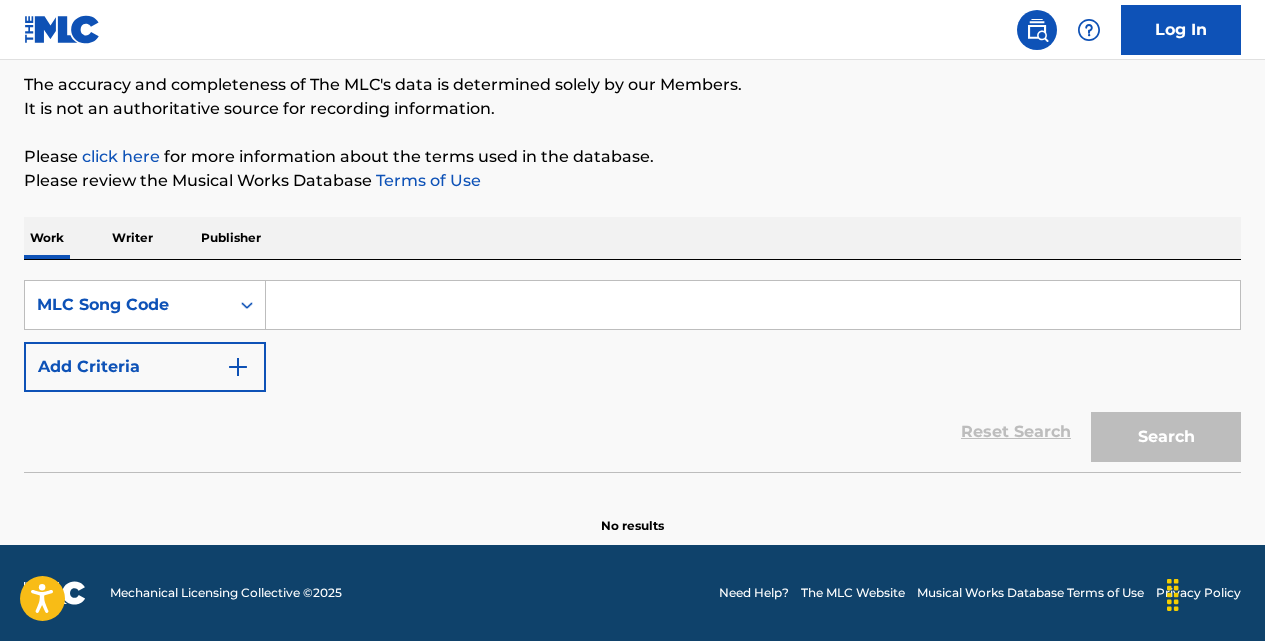 paste on "QV7JCH" 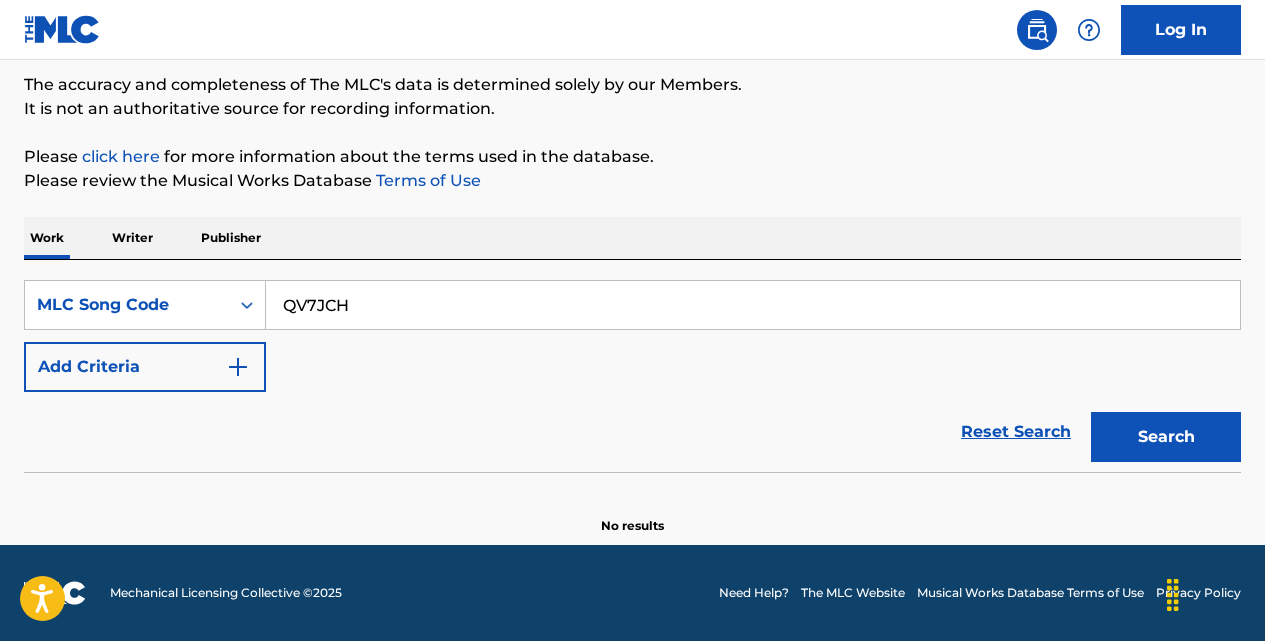 type on "QV7JCH" 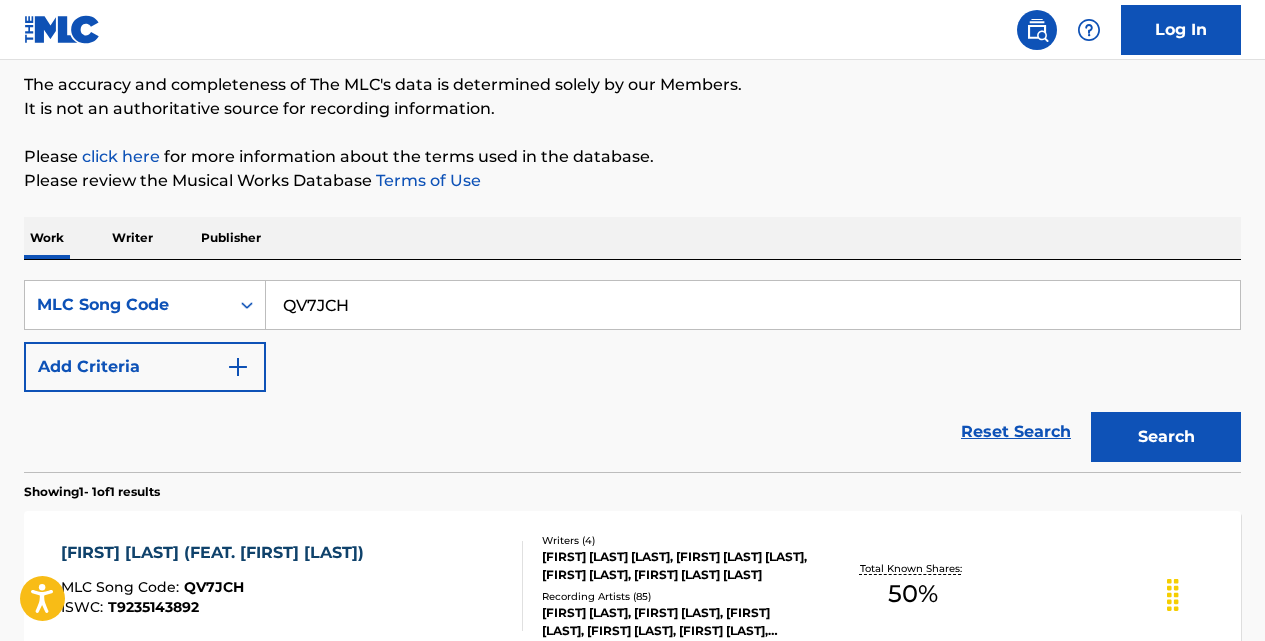 click on "[FIRST] [LAST] (FEAT. [FIRST] [LAST])" at bounding box center [217, 553] 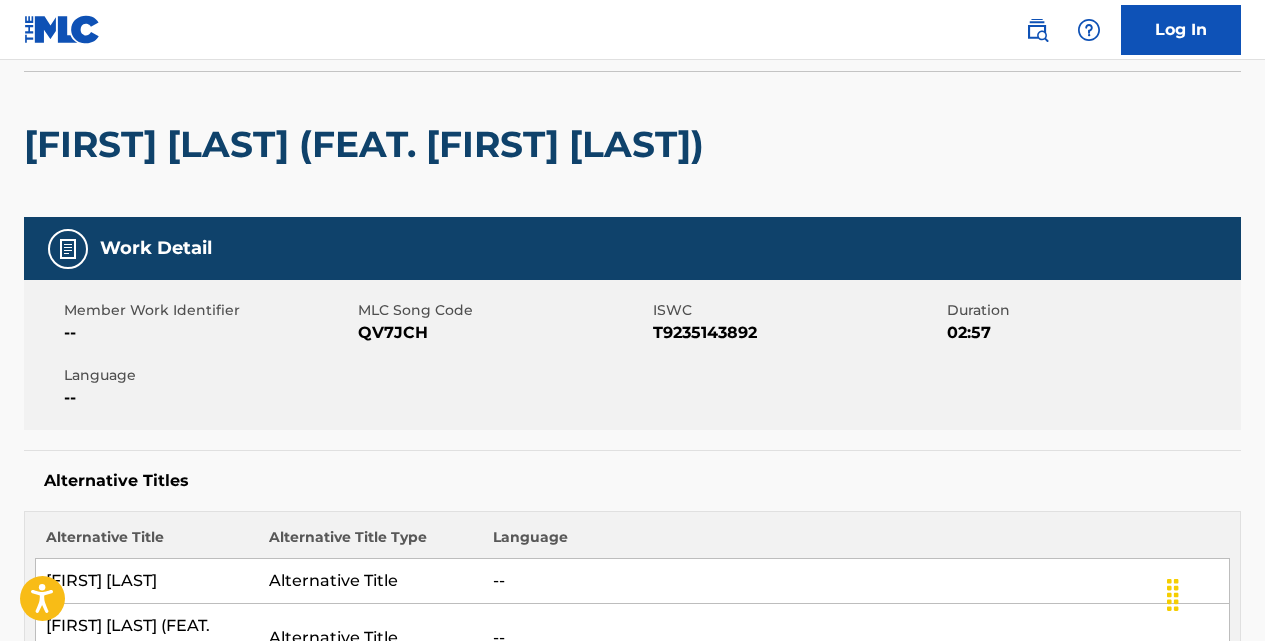 scroll, scrollTop: 53, scrollLeft: 0, axis: vertical 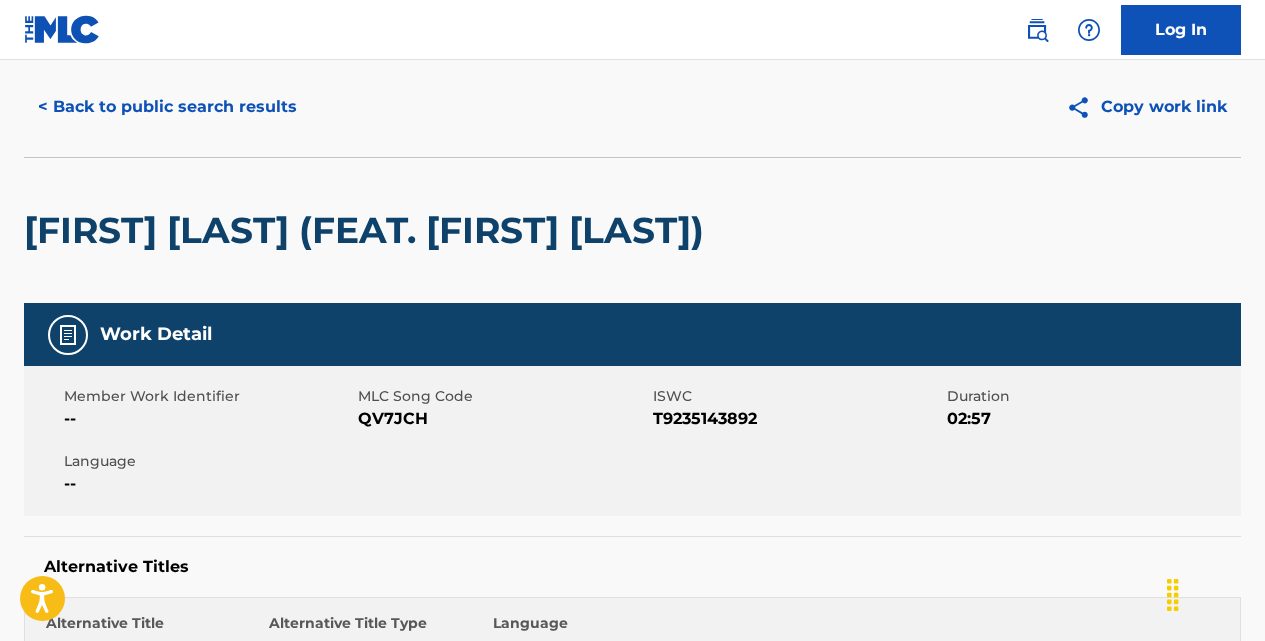 click on "< Back to public search results" at bounding box center [167, 107] 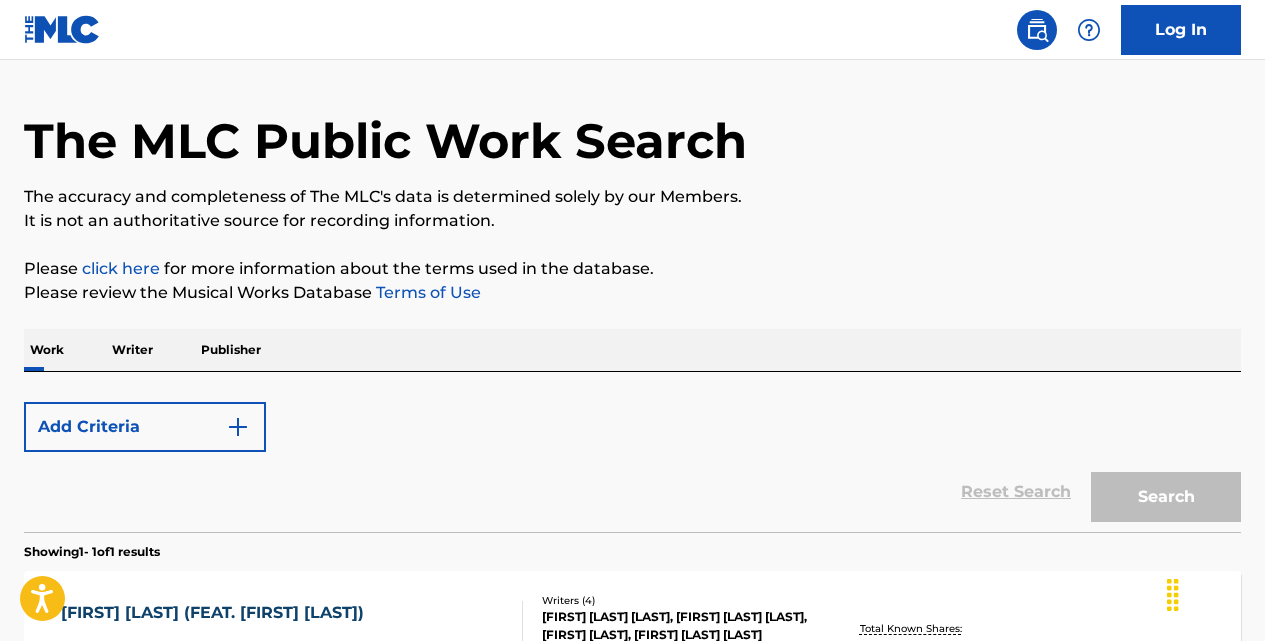 scroll, scrollTop: 165, scrollLeft: 0, axis: vertical 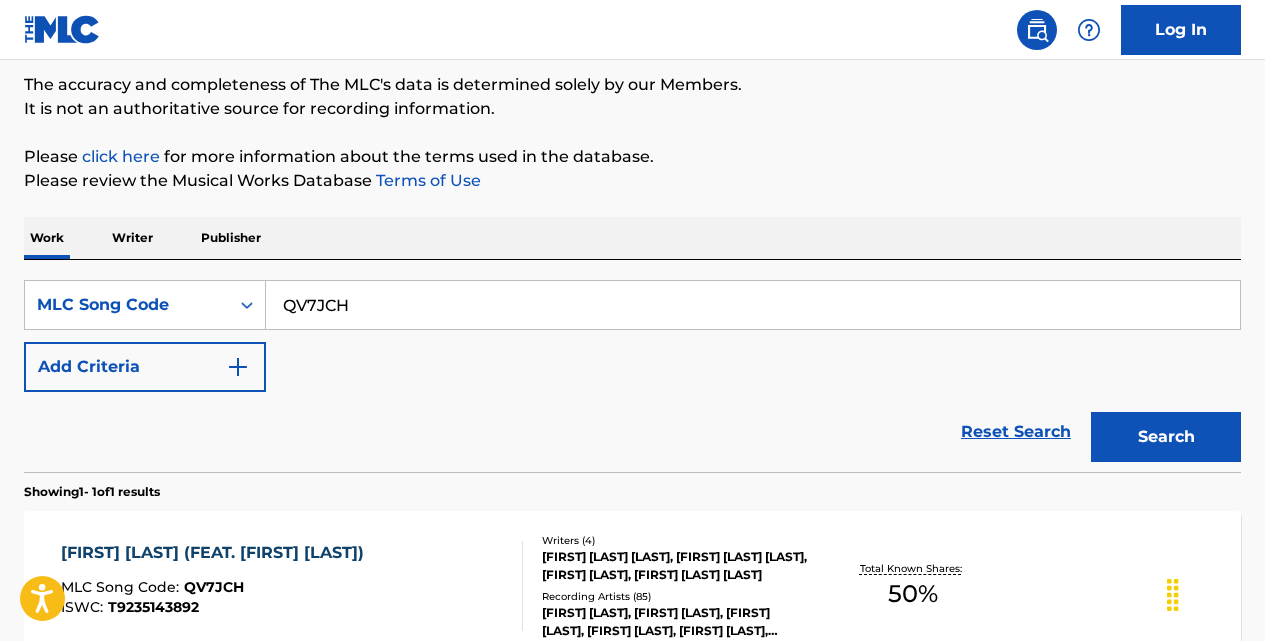 click on "Reset Search" at bounding box center (1016, 432) 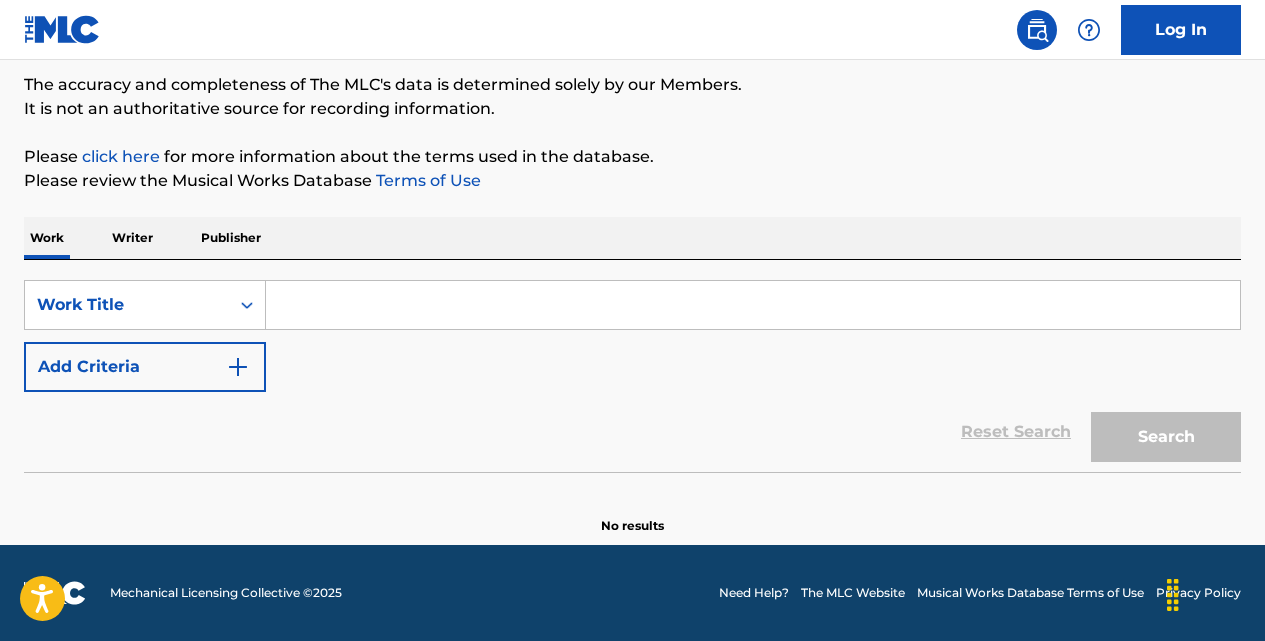 click at bounding box center (753, 305) 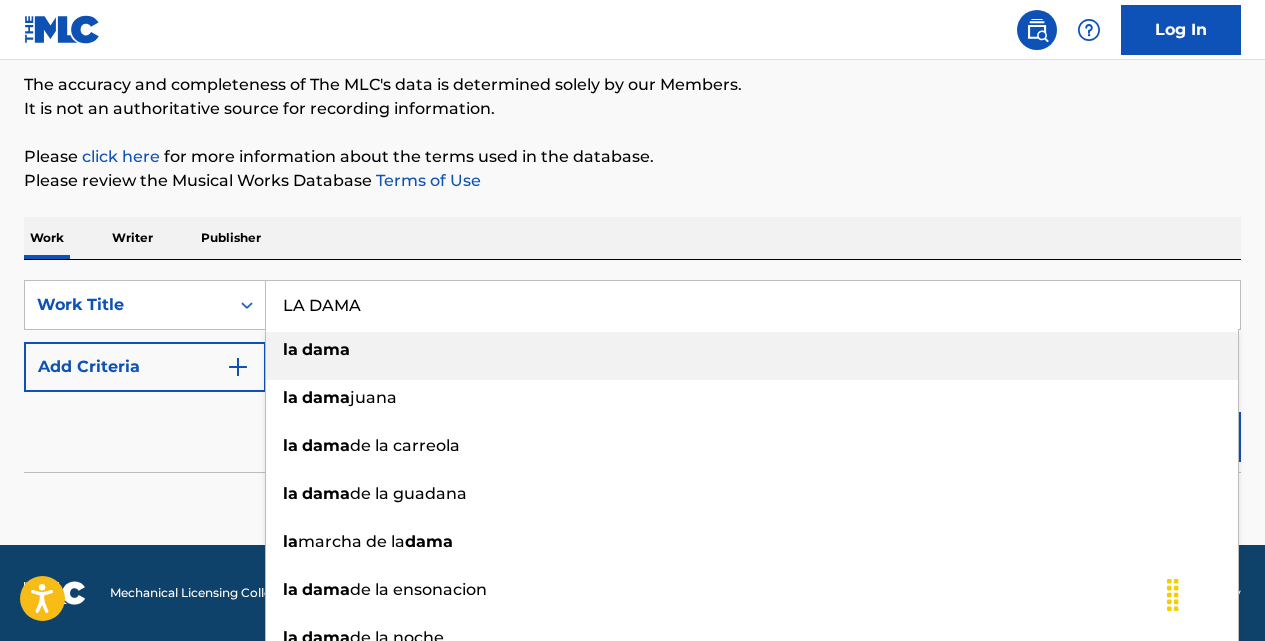 type on "LA DAMA" 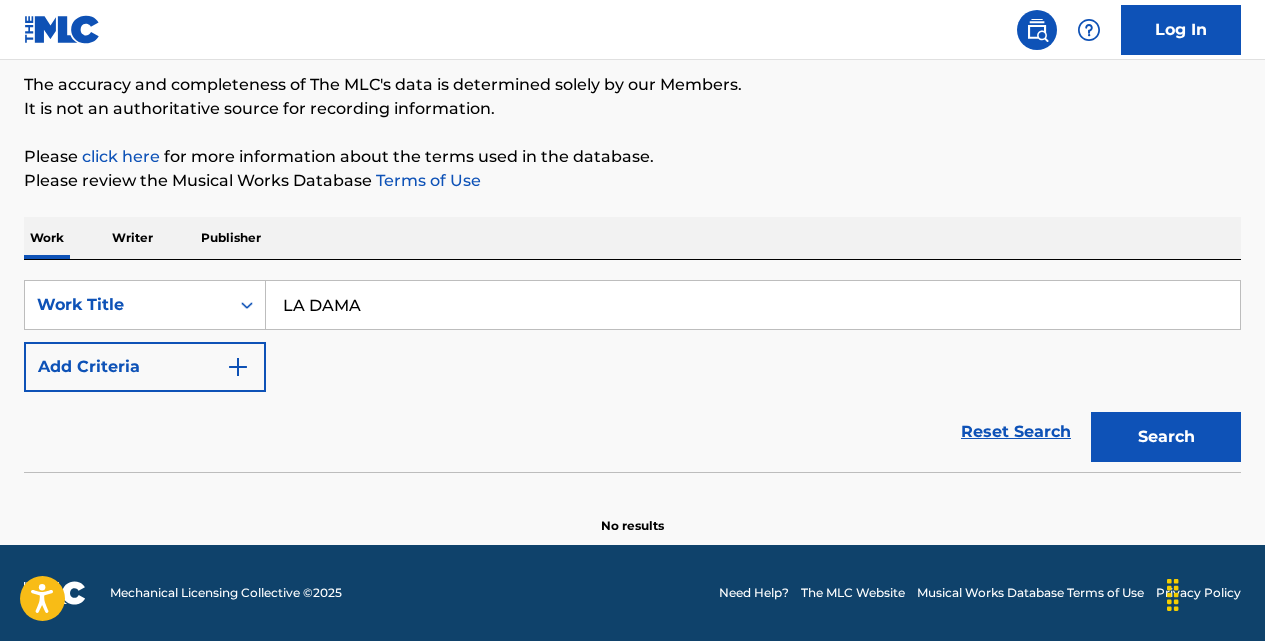 type 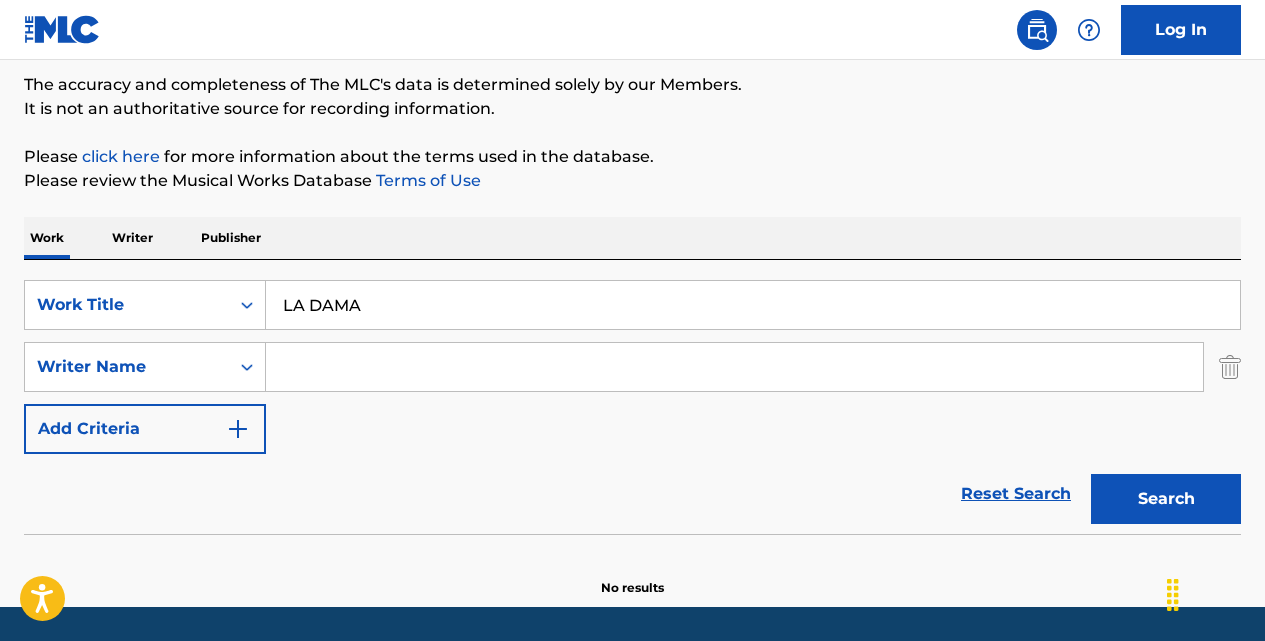 click at bounding box center [734, 367] 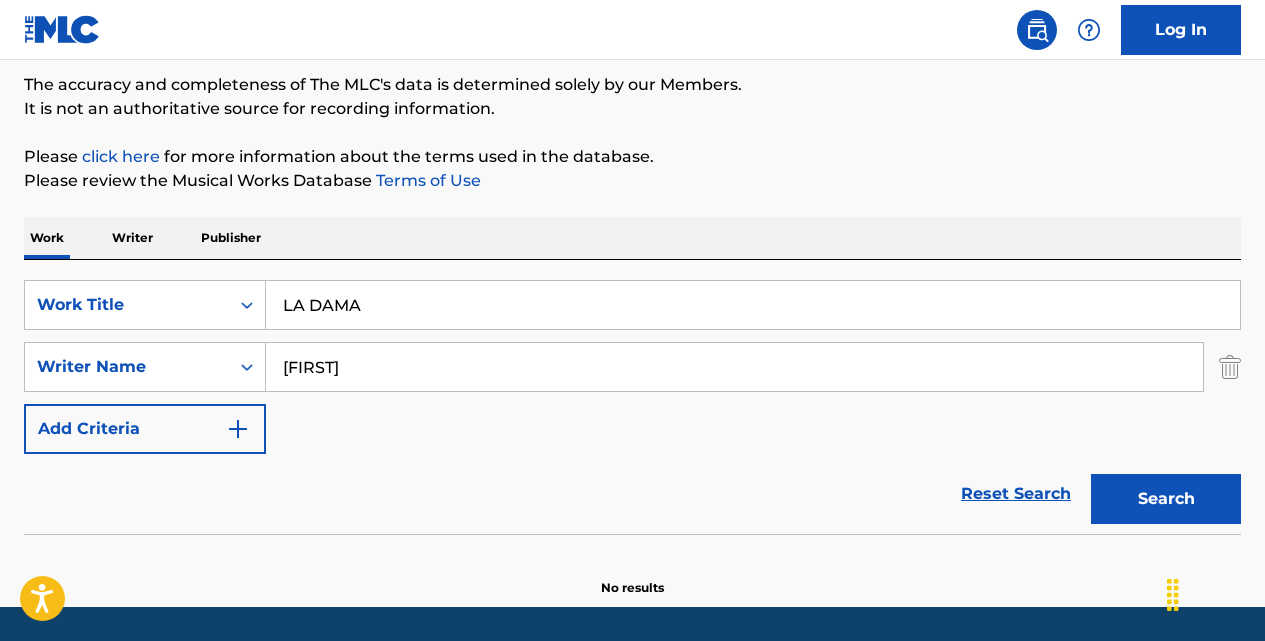 click on "Search" at bounding box center [1166, 499] 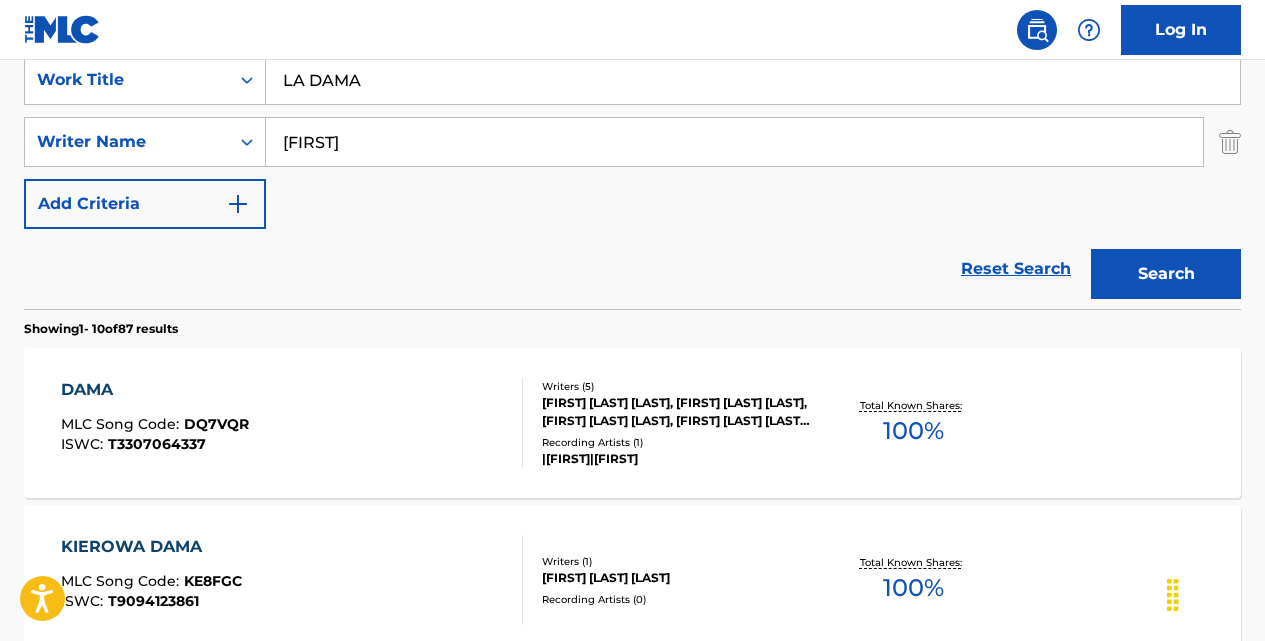 scroll, scrollTop: 378, scrollLeft: 0, axis: vertical 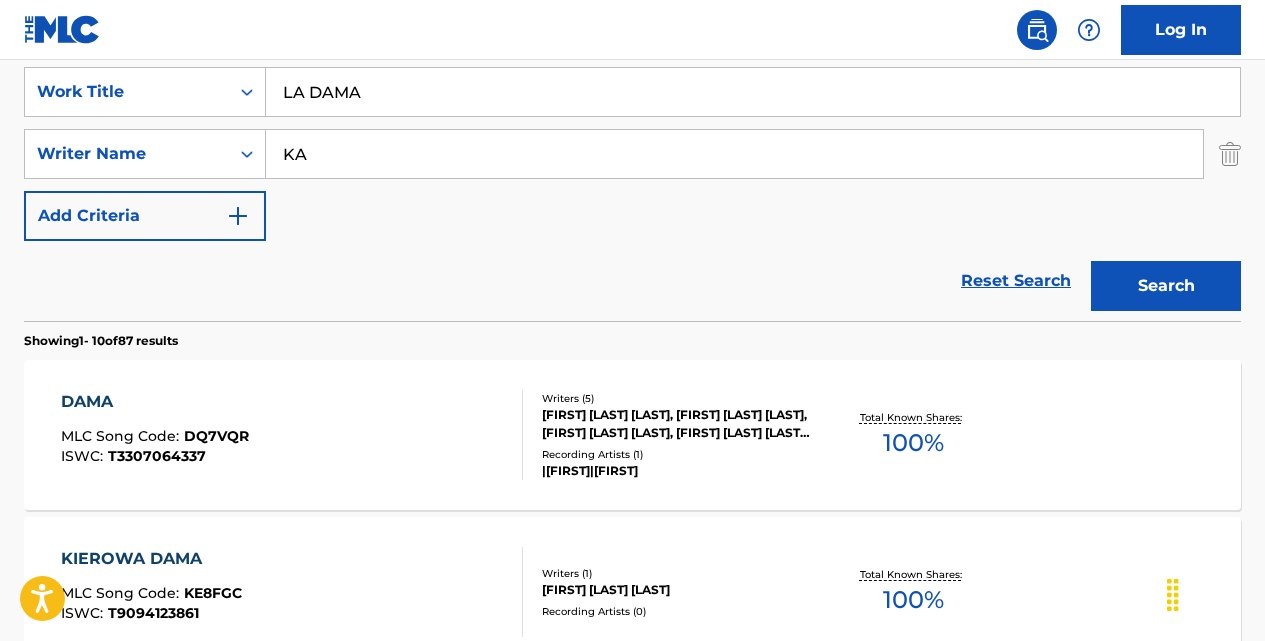 type on "K" 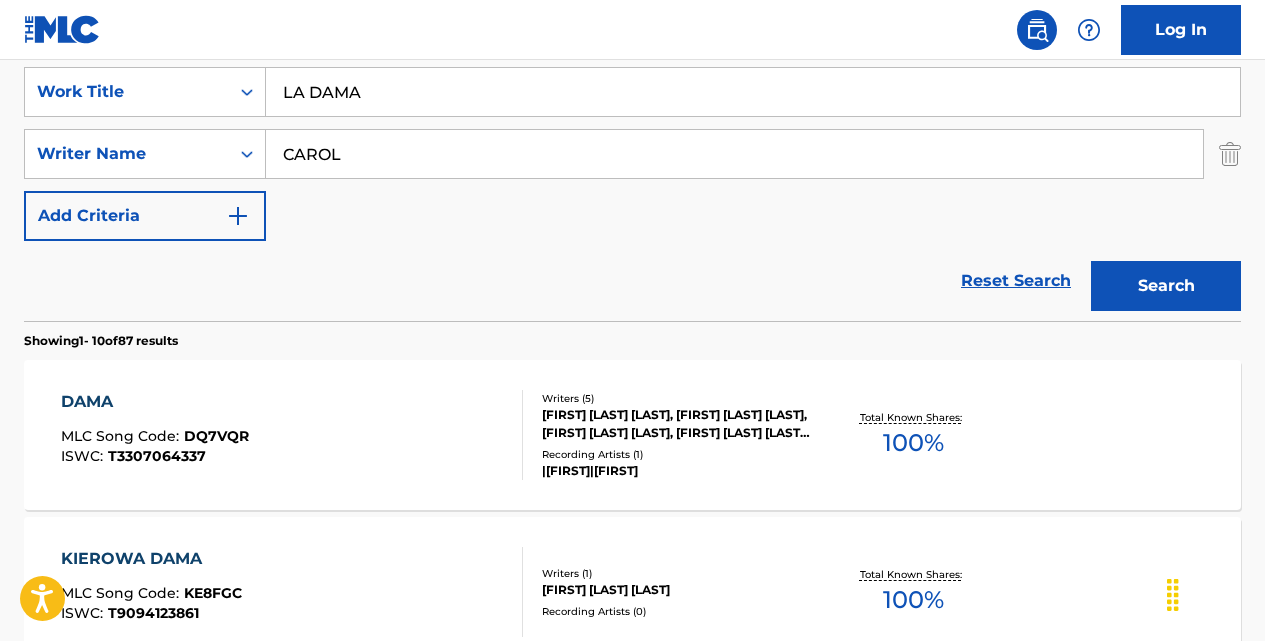 type on "CAROL" 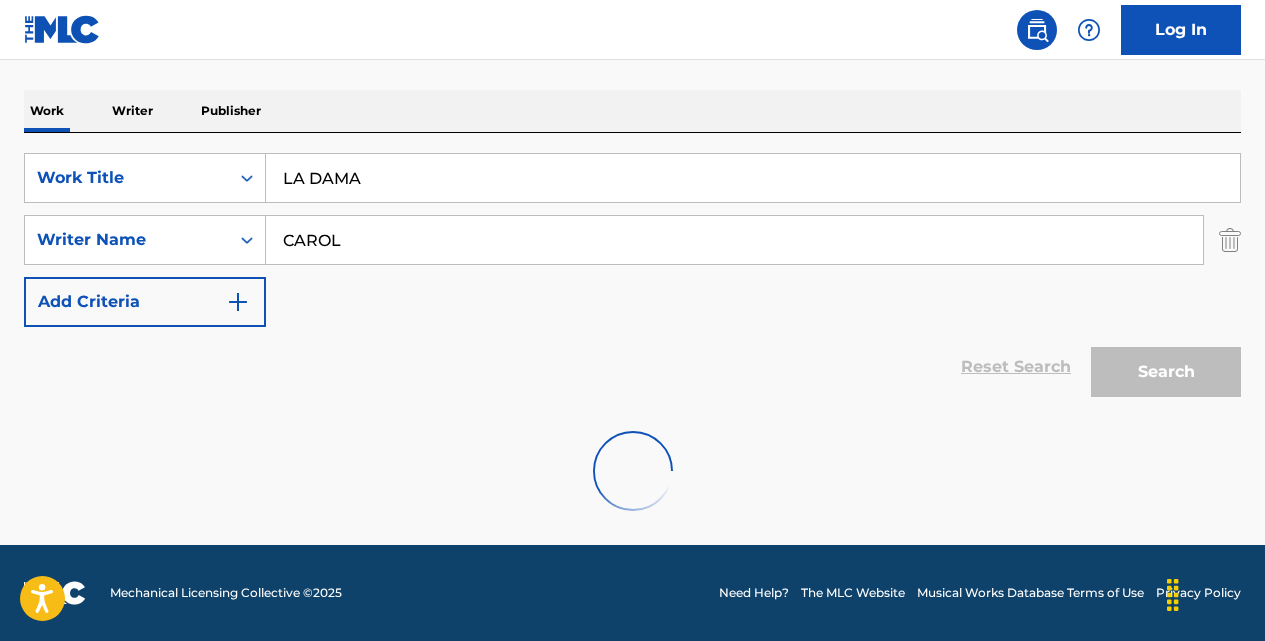 scroll, scrollTop: 378, scrollLeft: 0, axis: vertical 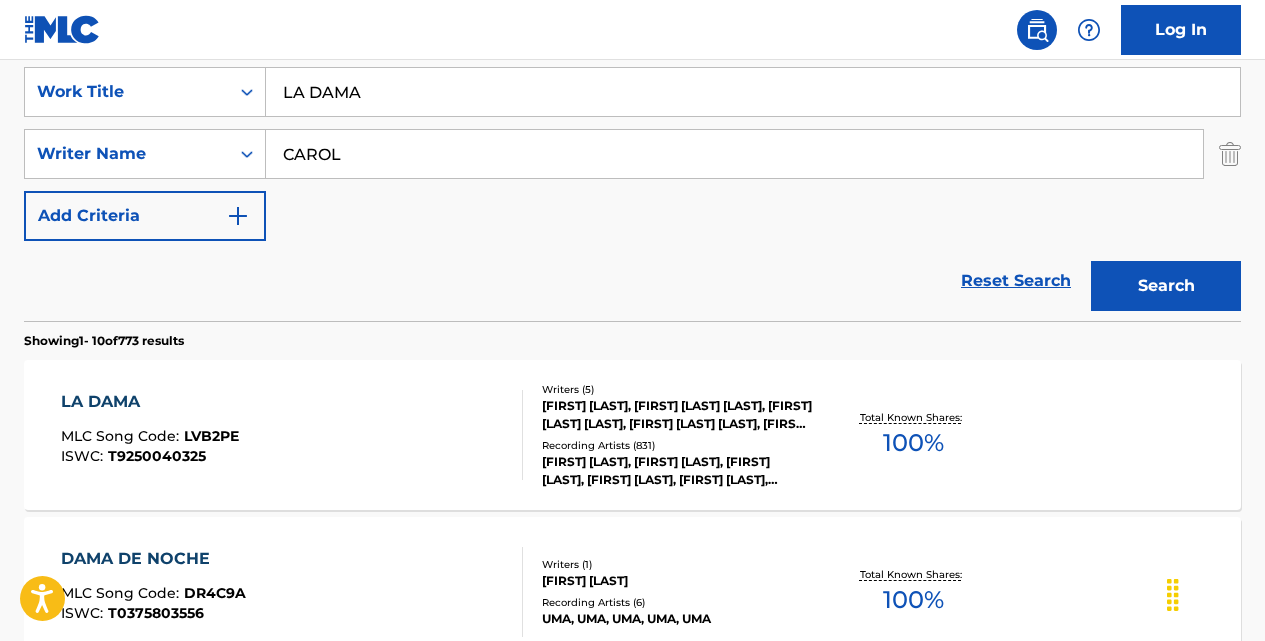 click on "LA DAMA" at bounding box center (150, 402) 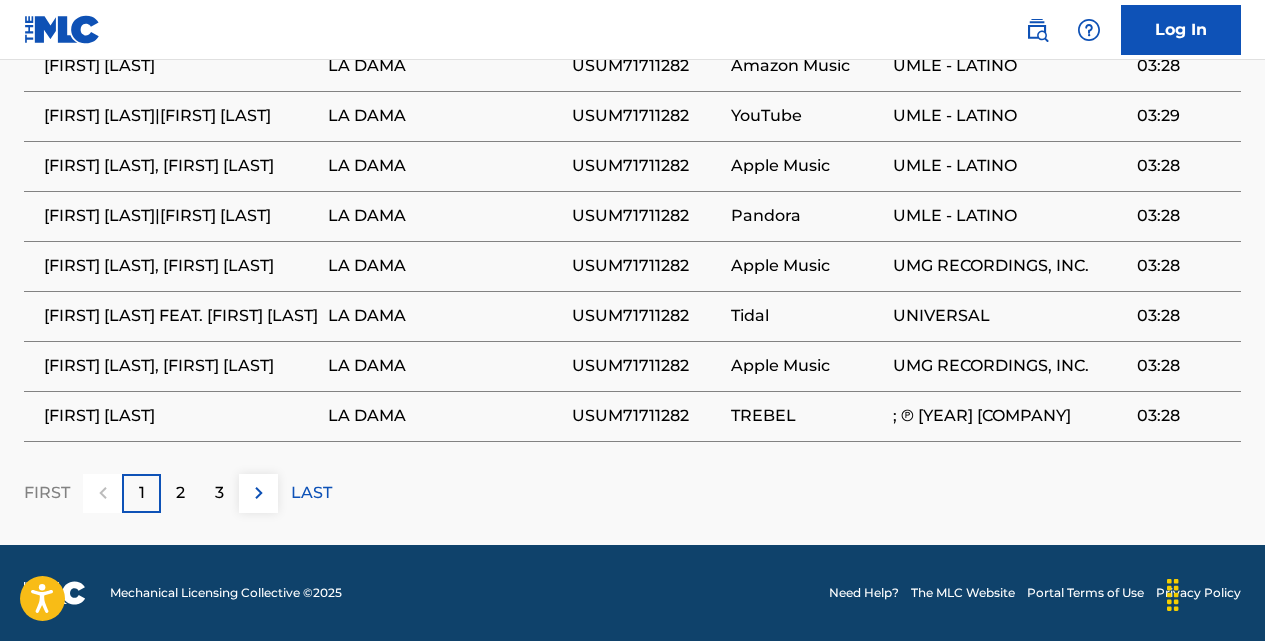 scroll, scrollTop: 3417, scrollLeft: 0, axis: vertical 